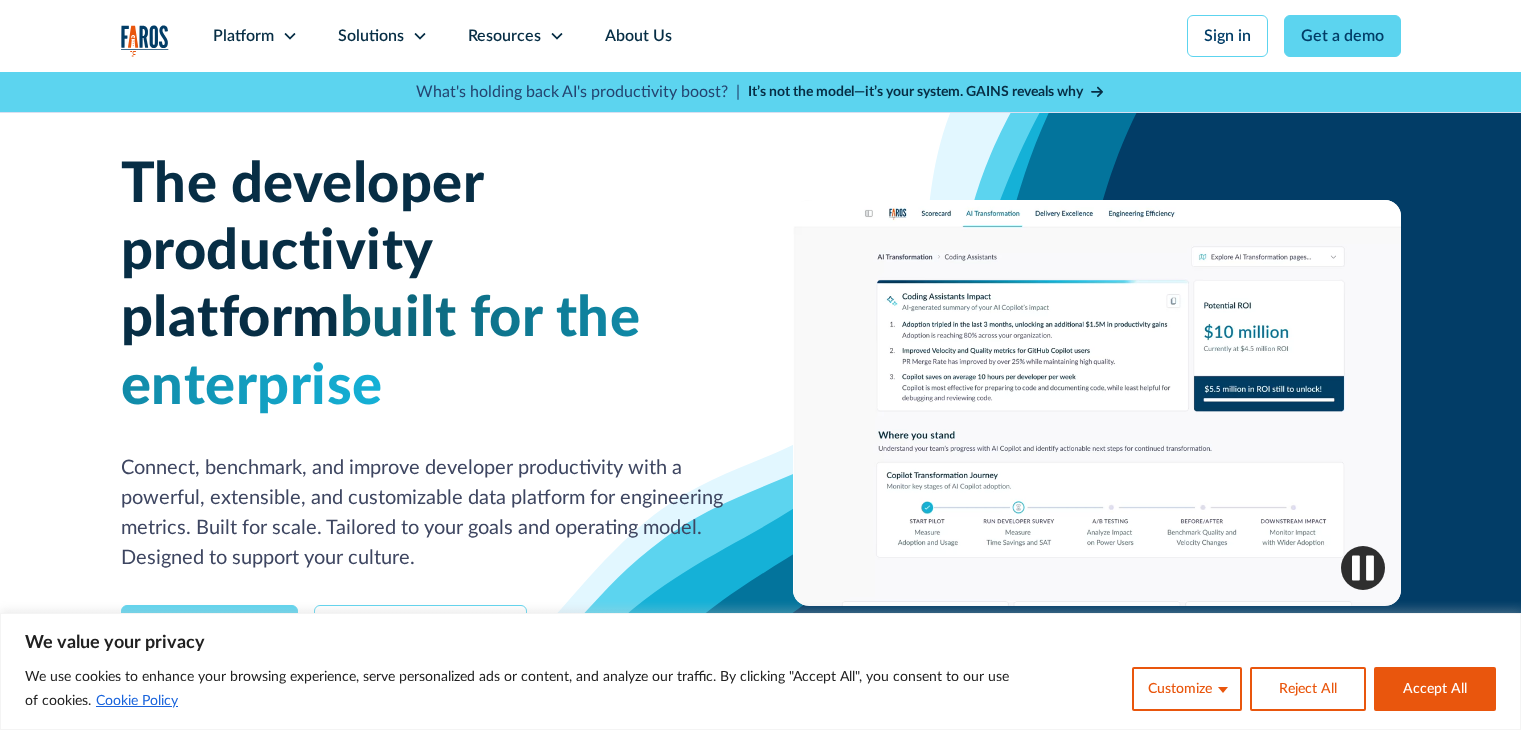 scroll, scrollTop: 0, scrollLeft: 0, axis: both 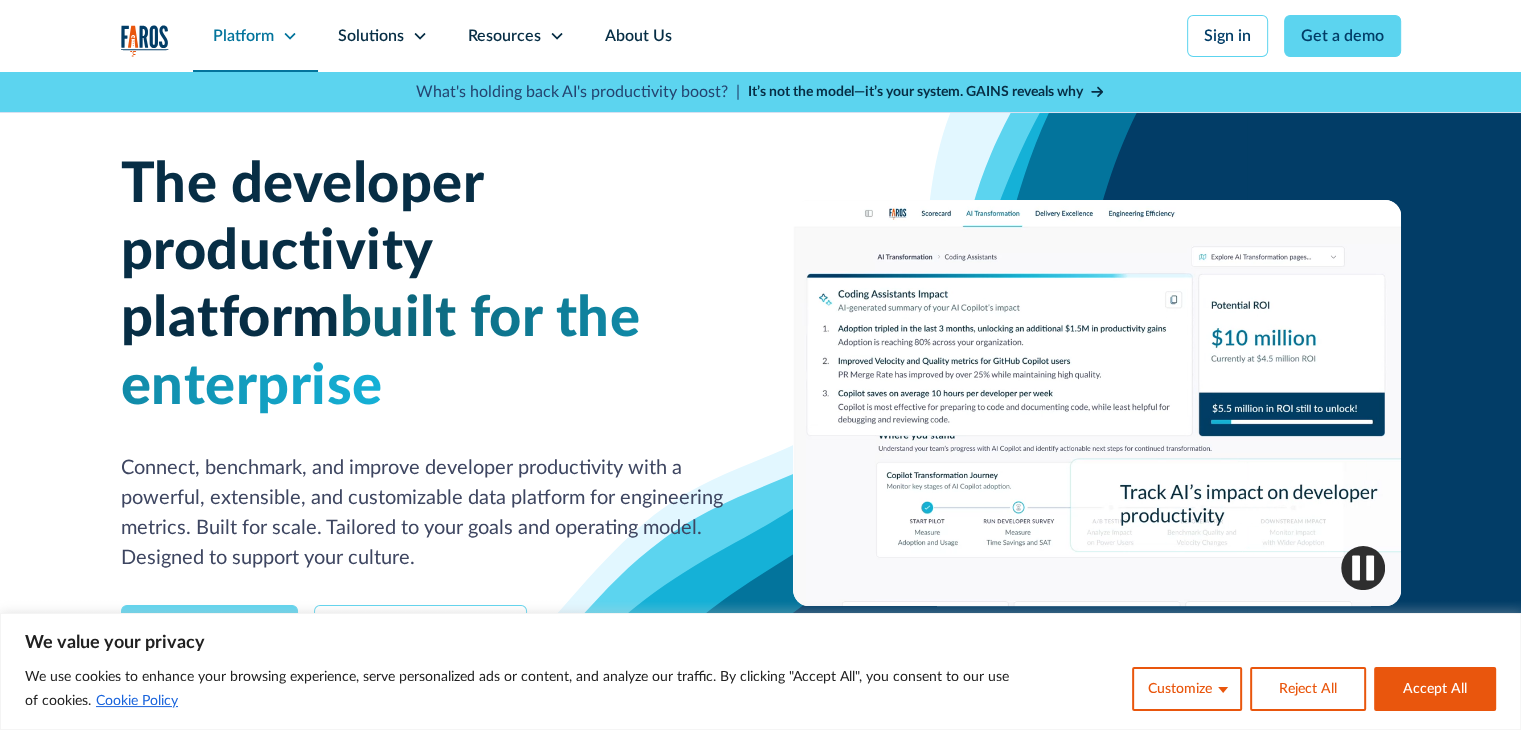click on "Platform" at bounding box center (243, 36) 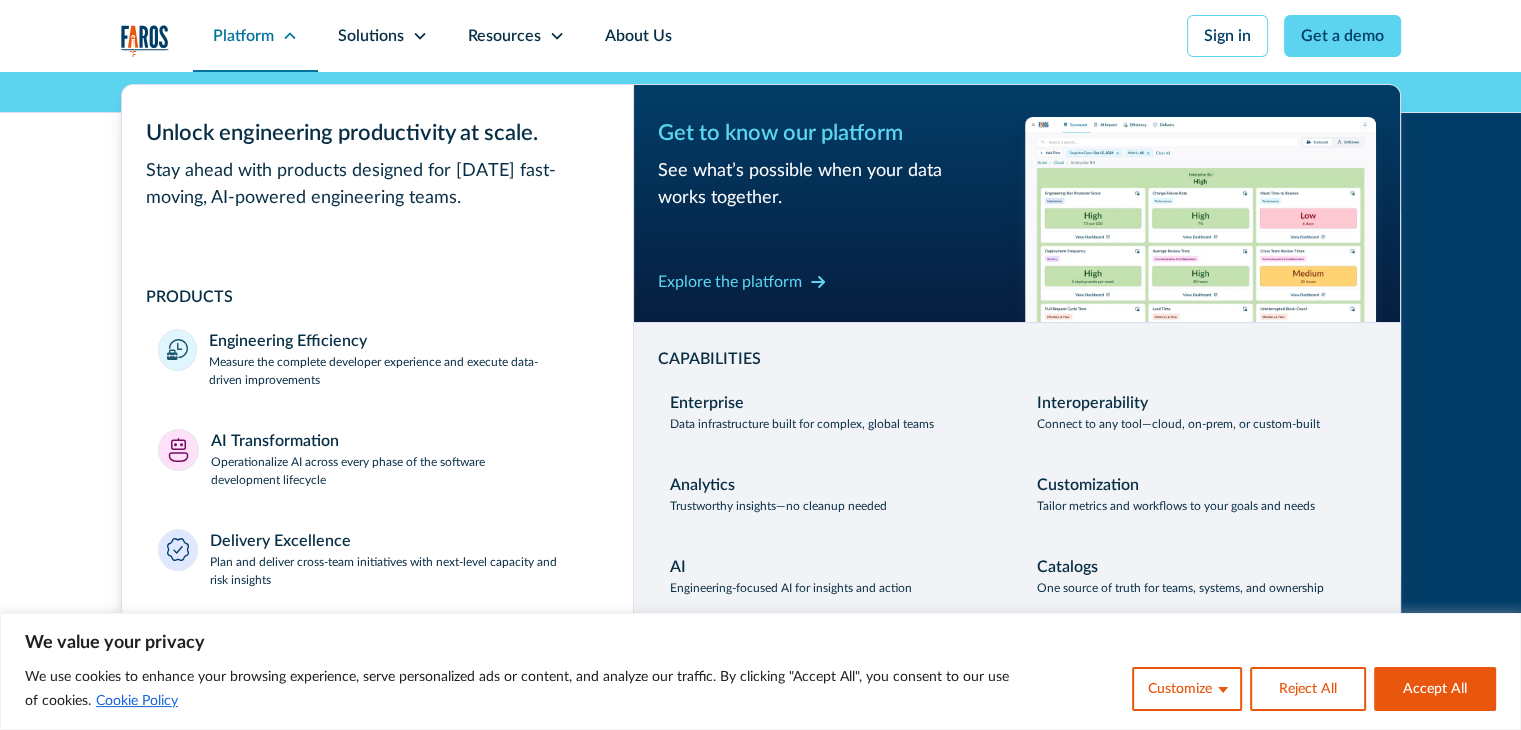 click on "Platform" at bounding box center [243, 36] 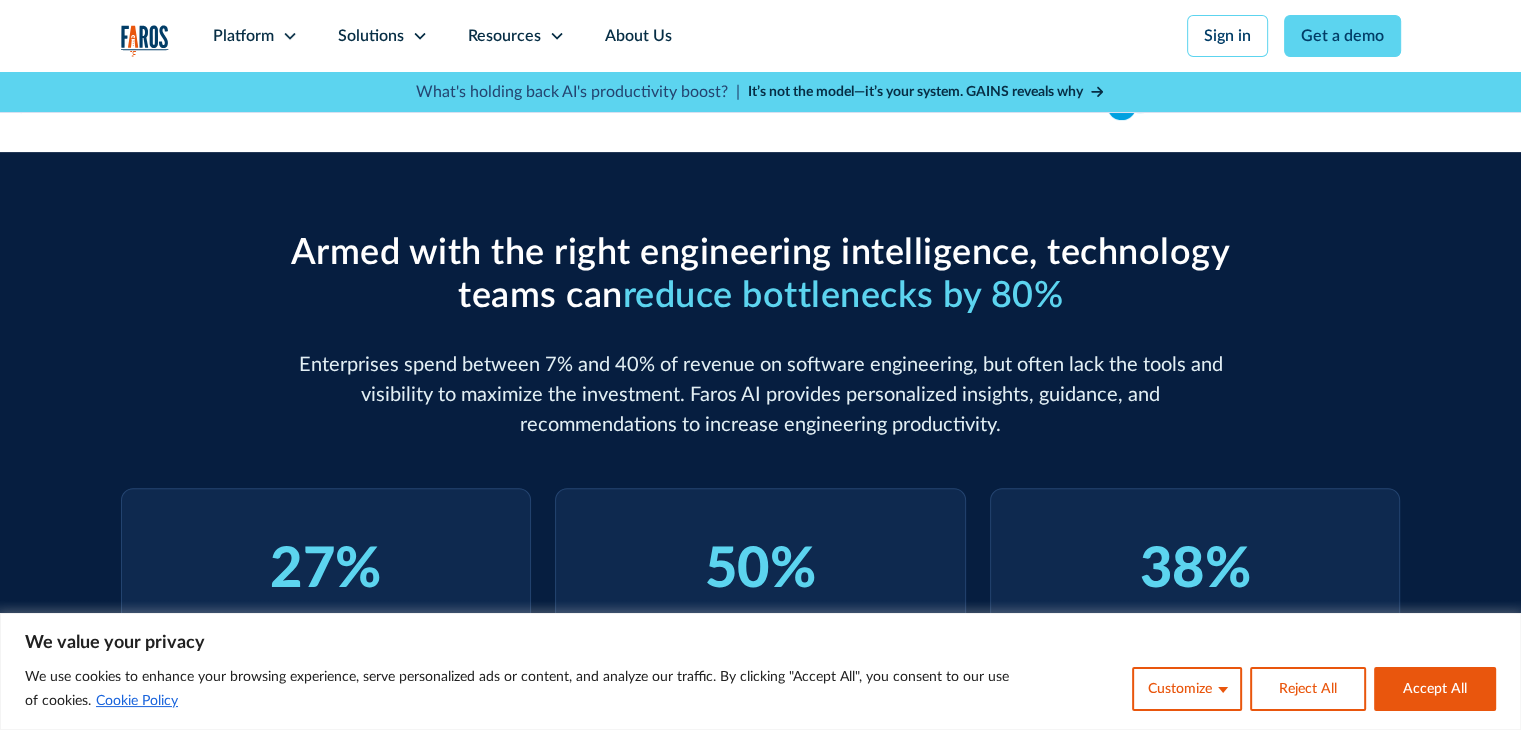 scroll, scrollTop: 800, scrollLeft: 0, axis: vertical 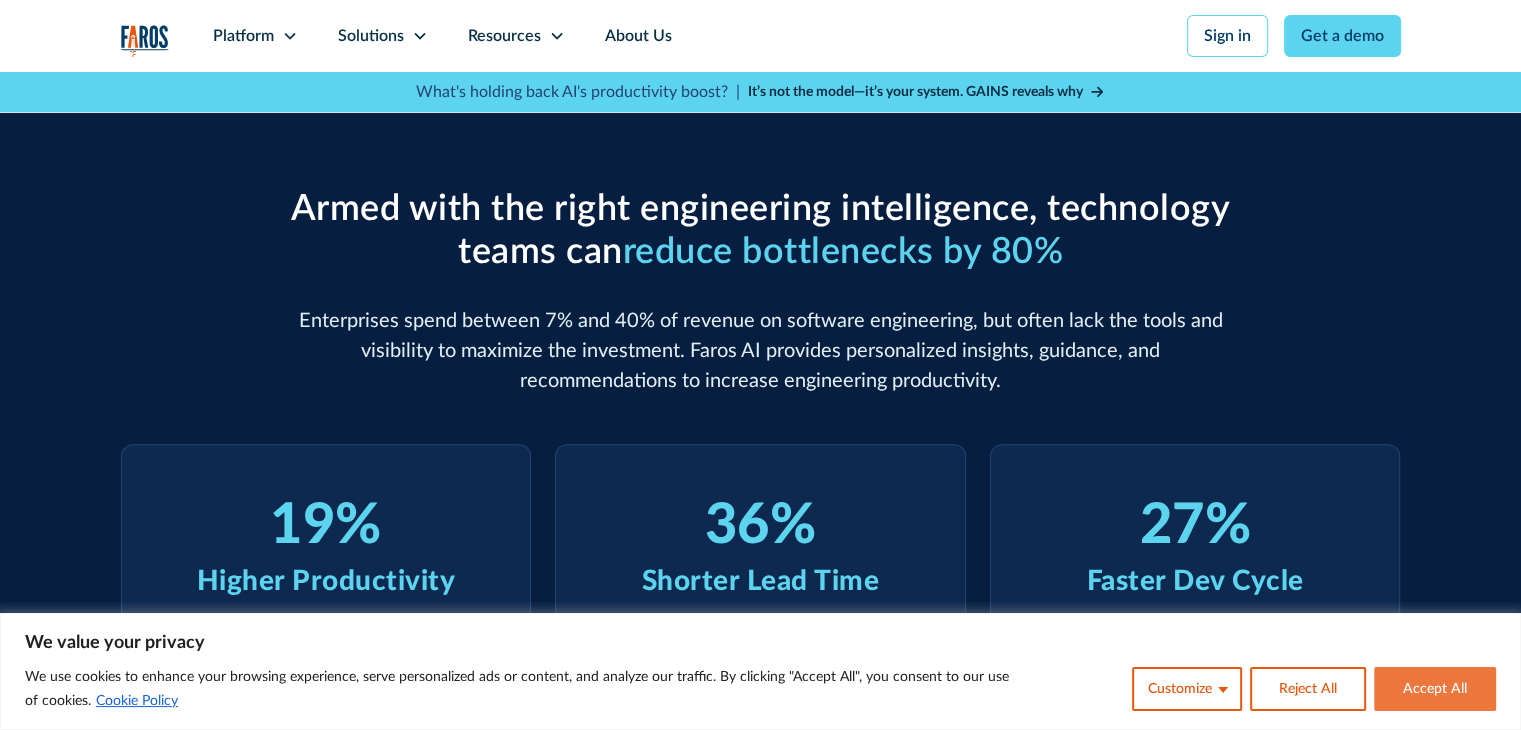 click on "Accept All" at bounding box center [1435, 689] 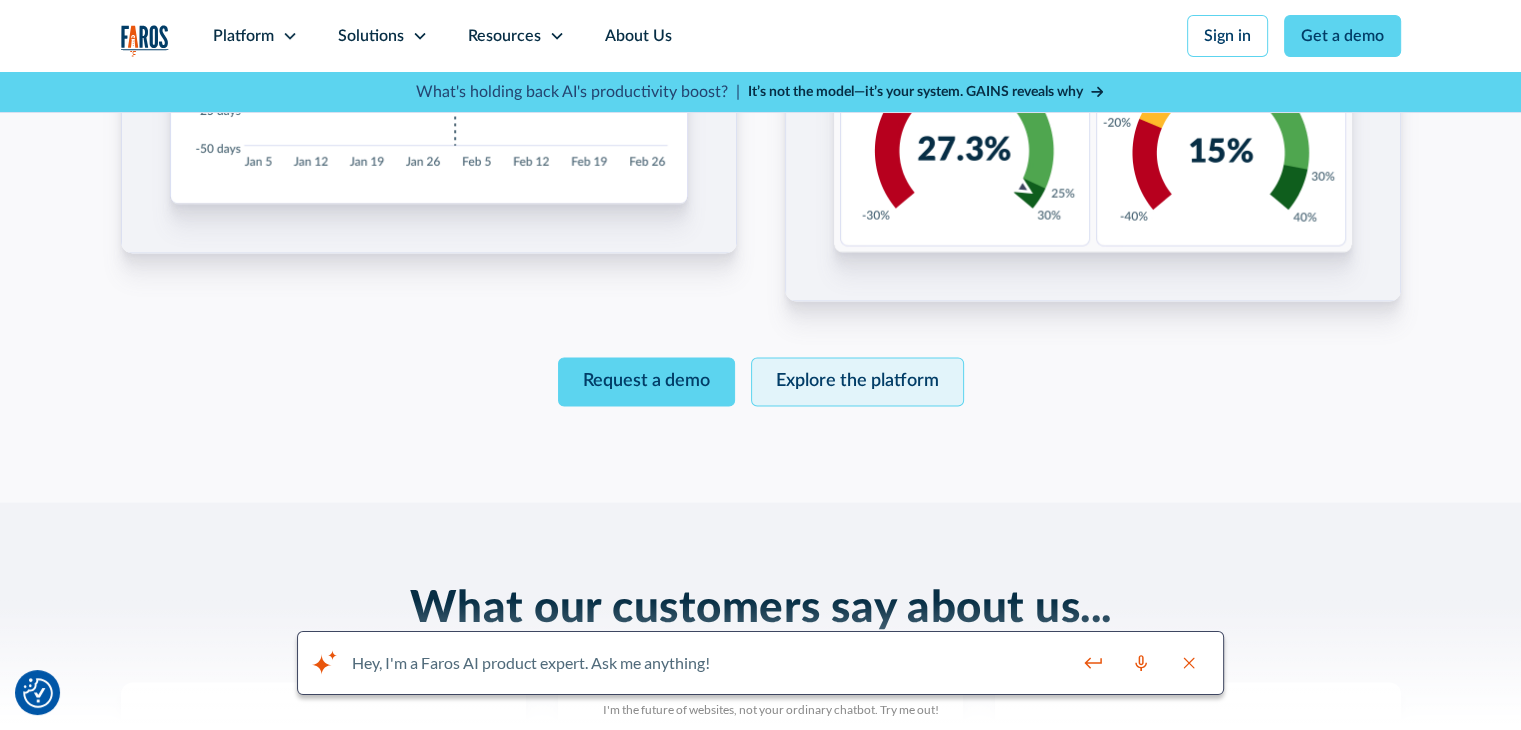 scroll, scrollTop: 3400, scrollLeft: 0, axis: vertical 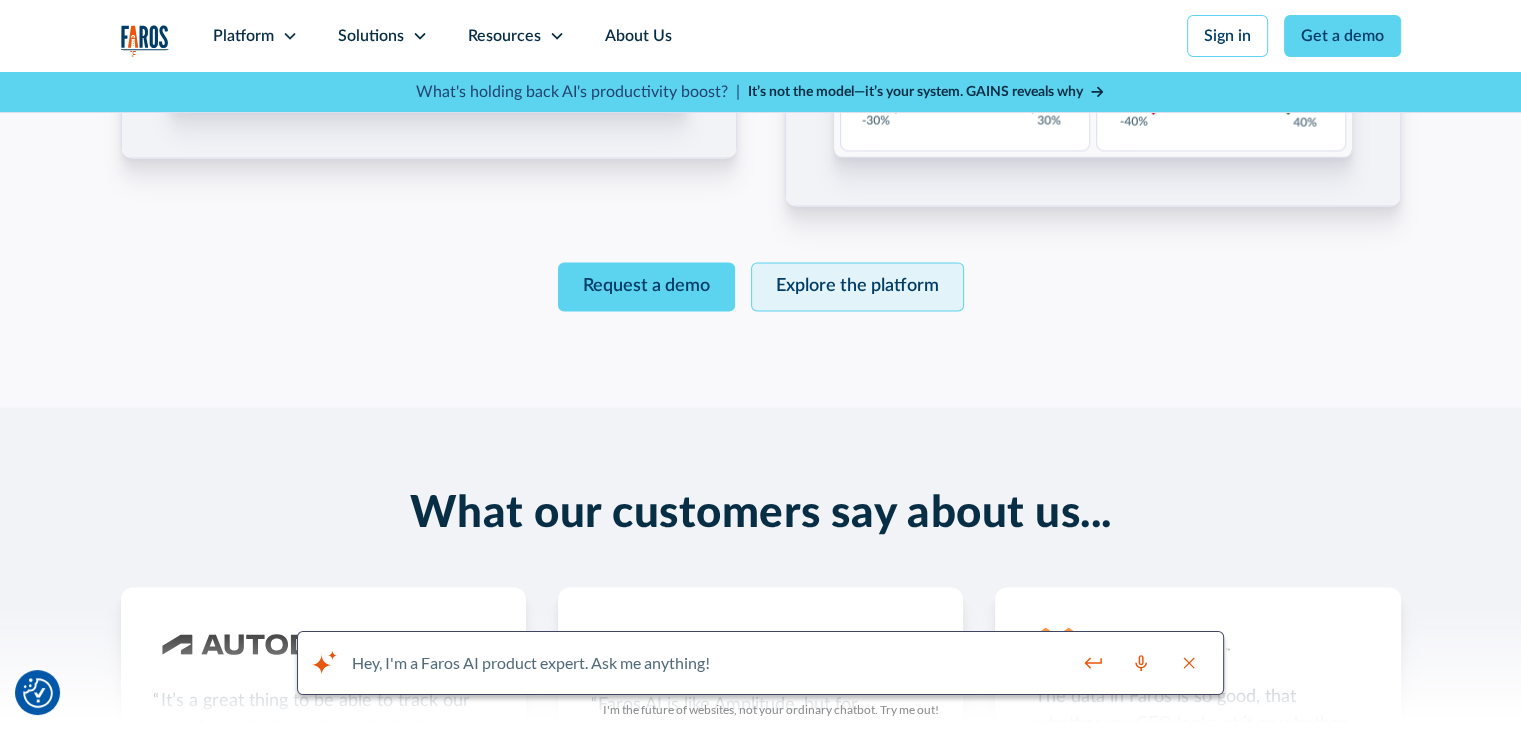 click on "Explore the platform" at bounding box center [857, 286] 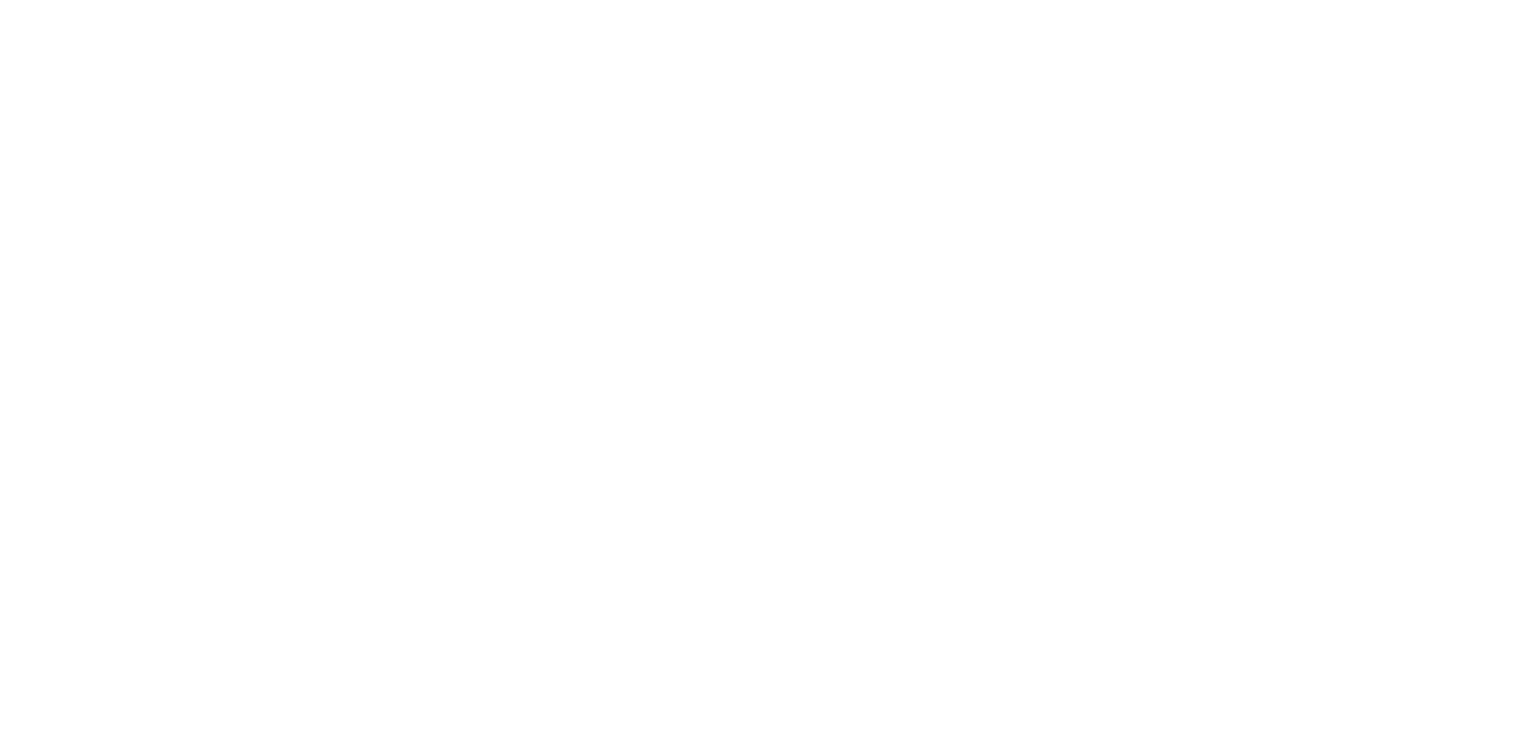 scroll, scrollTop: 0, scrollLeft: 0, axis: both 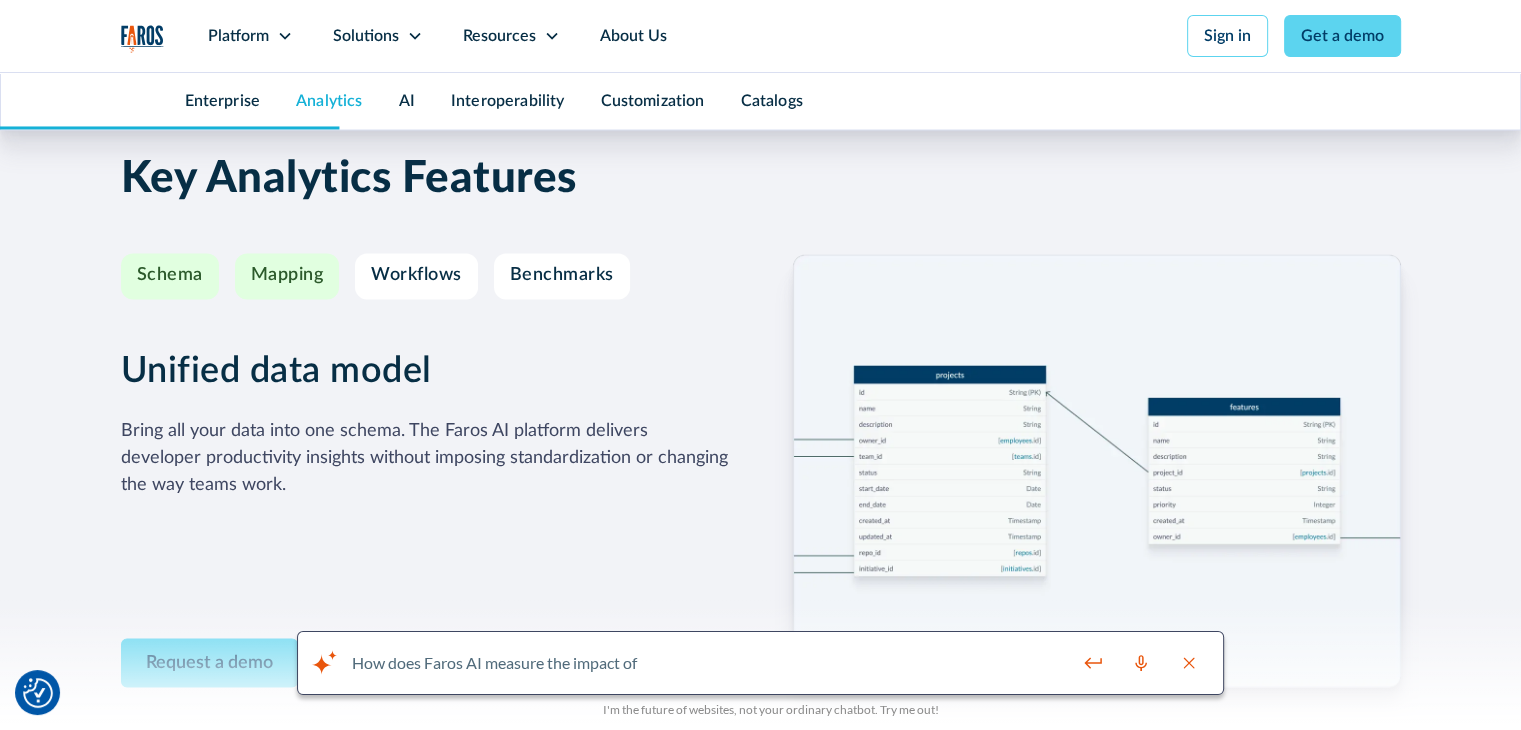 click on "Mapping" at bounding box center (287, 276) 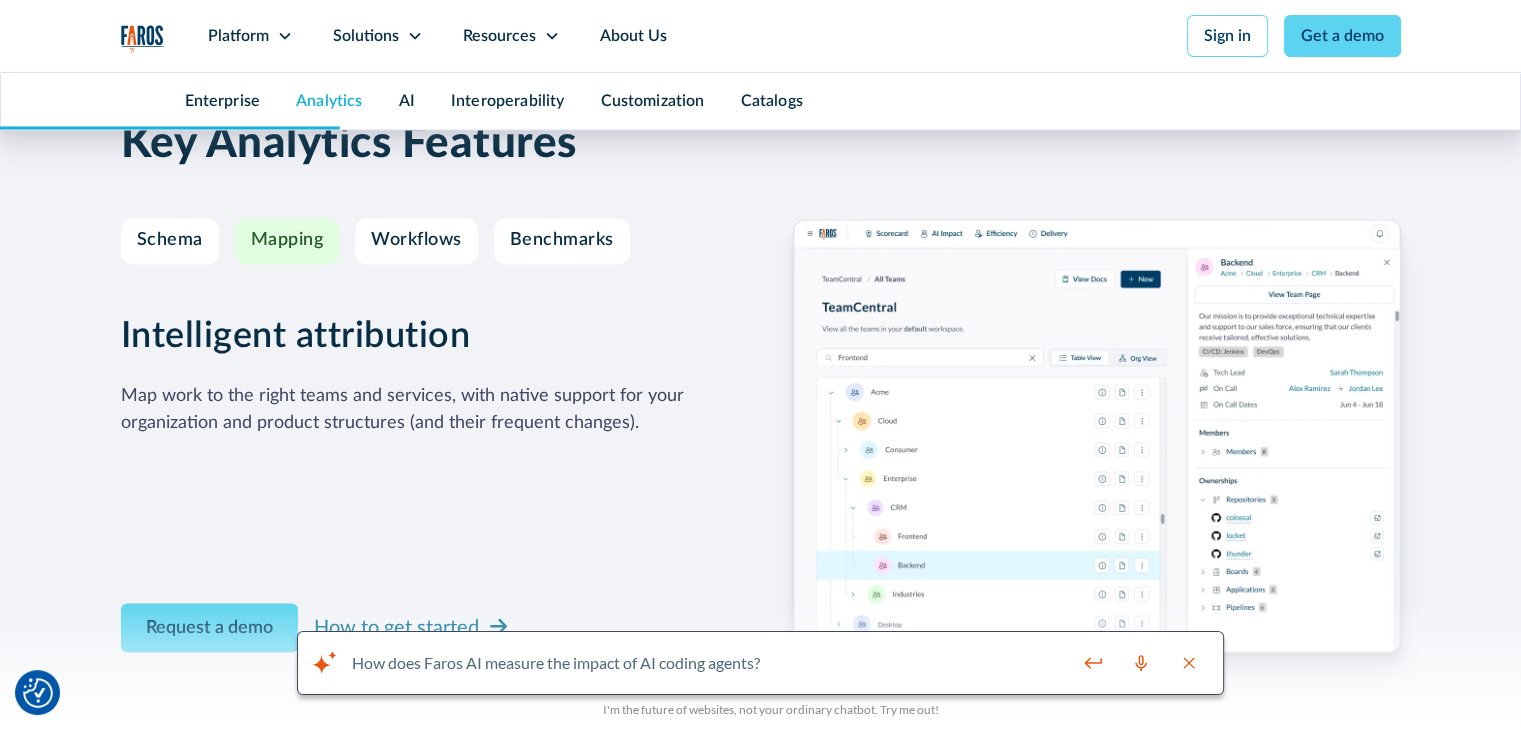 scroll, scrollTop: 3400, scrollLeft: 0, axis: vertical 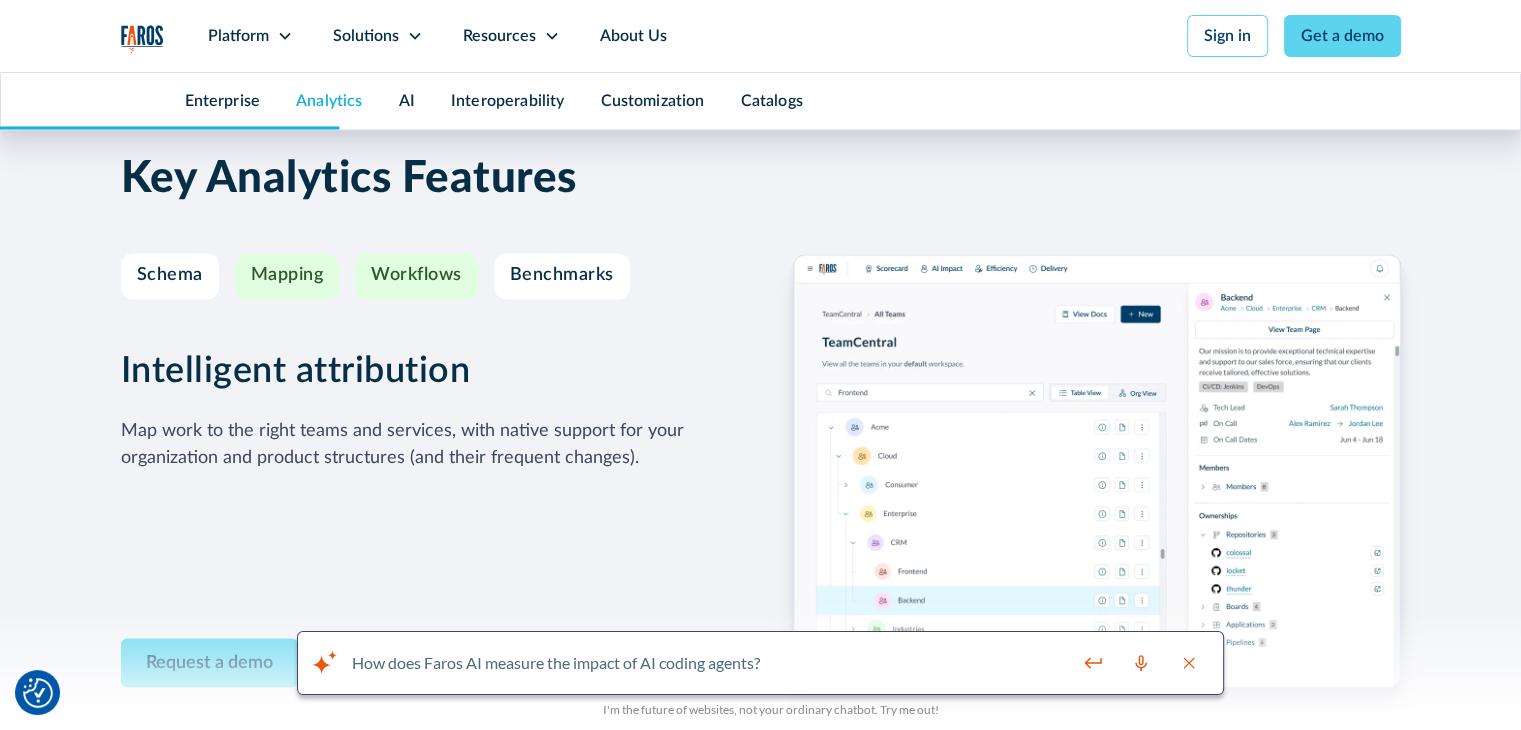 click on "Workflows" at bounding box center [416, 276] 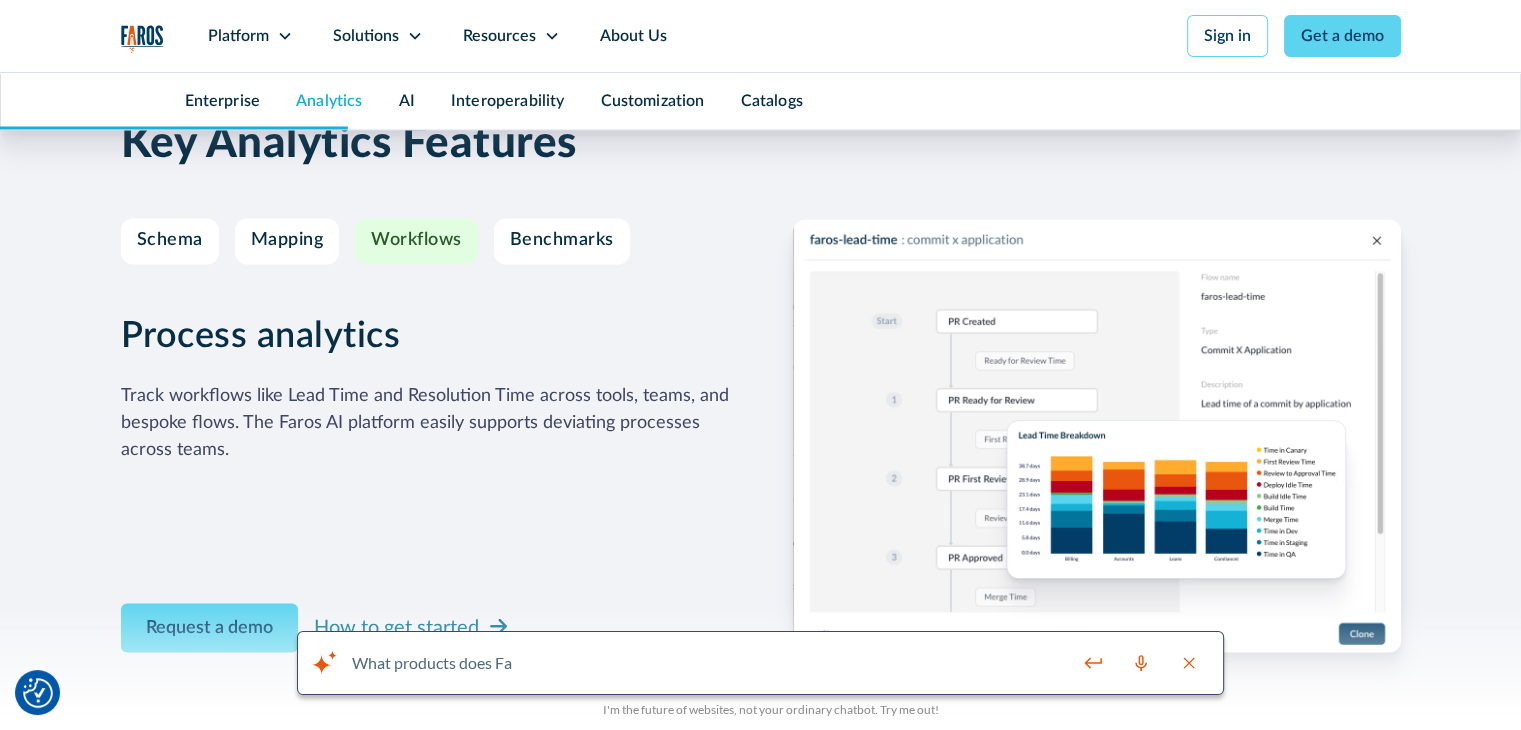scroll, scrollTop: 3400, scrollLeft: 0, axis: vertical 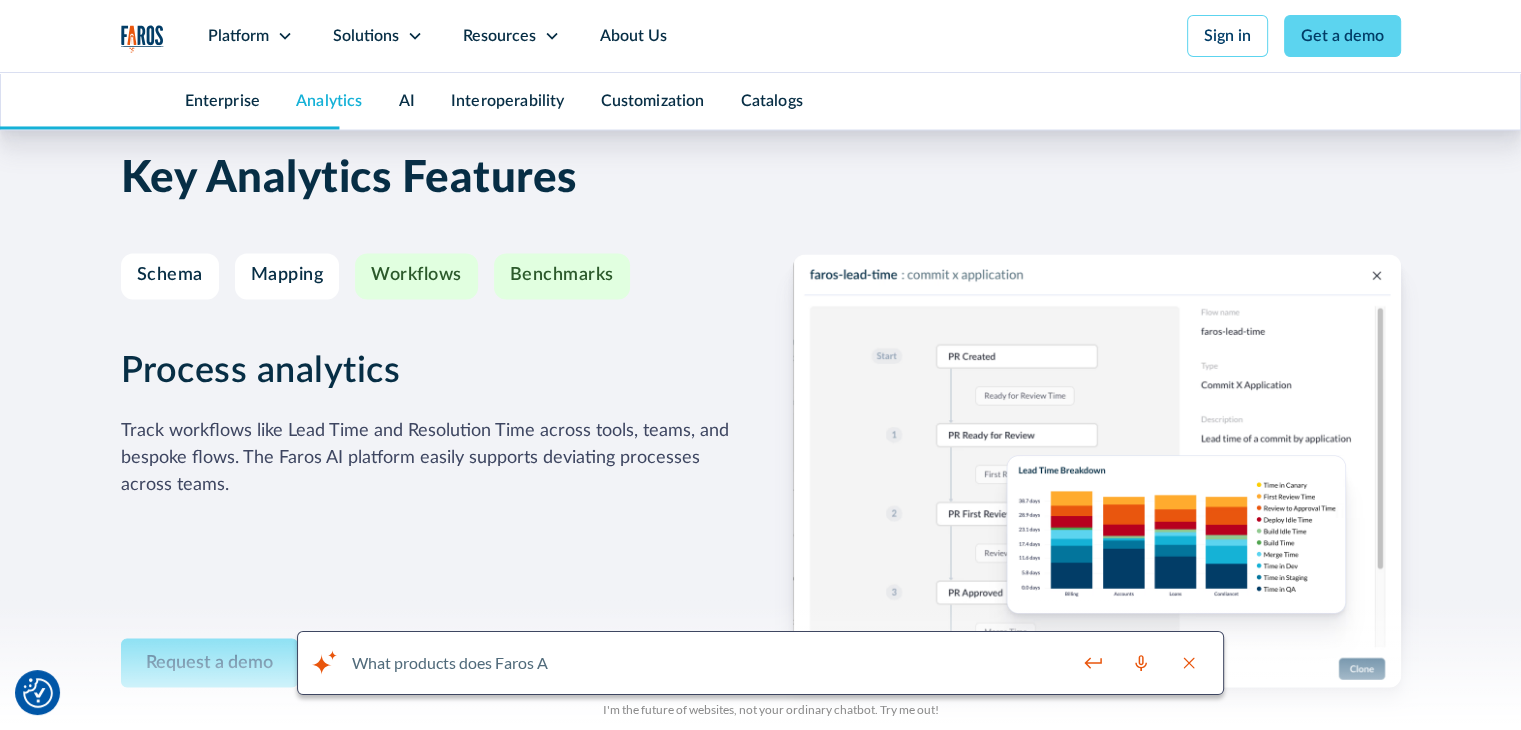 click on "Benchmarks" at bounding box center [562, 276] 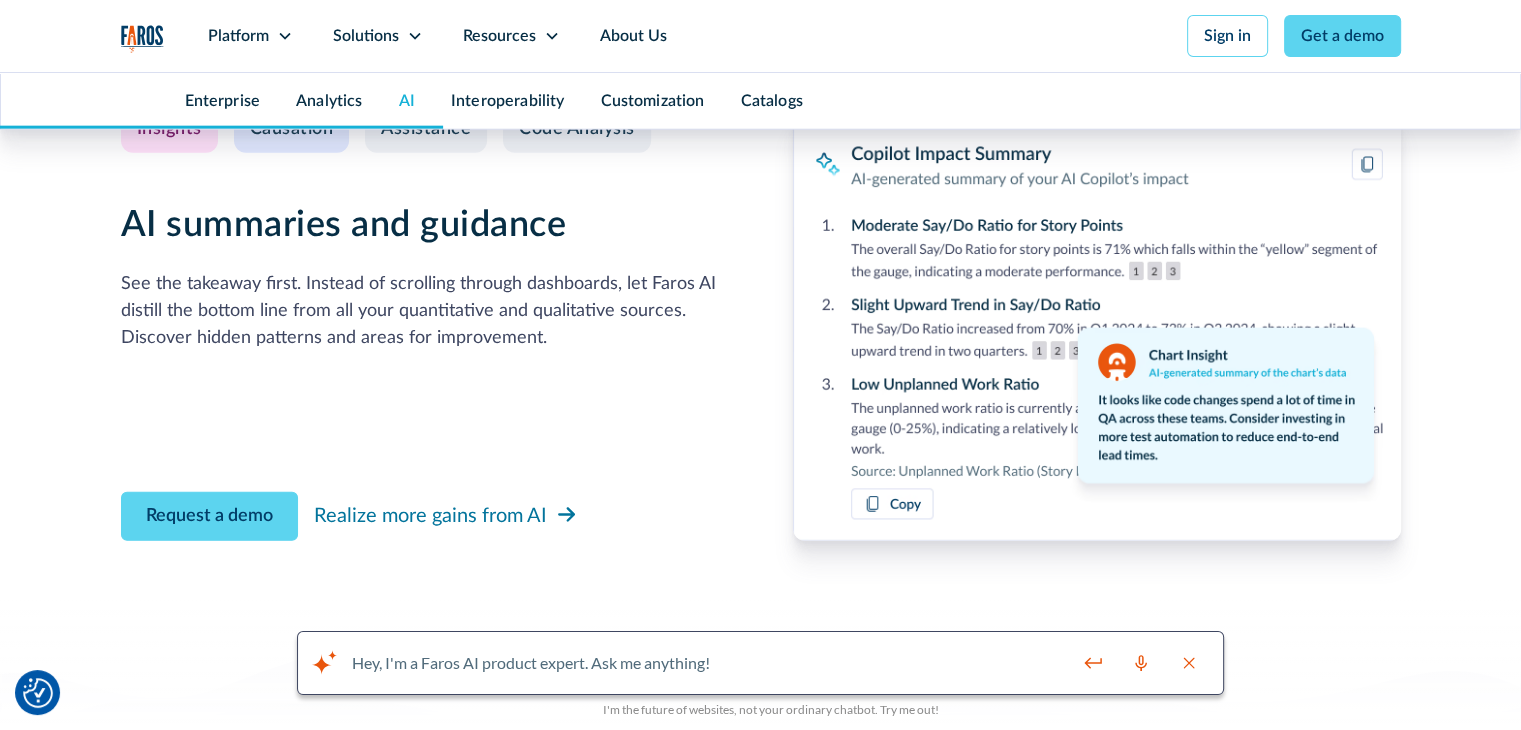 scroll, scrollTop: 4700, scrollLeft: 0, axis: vertical 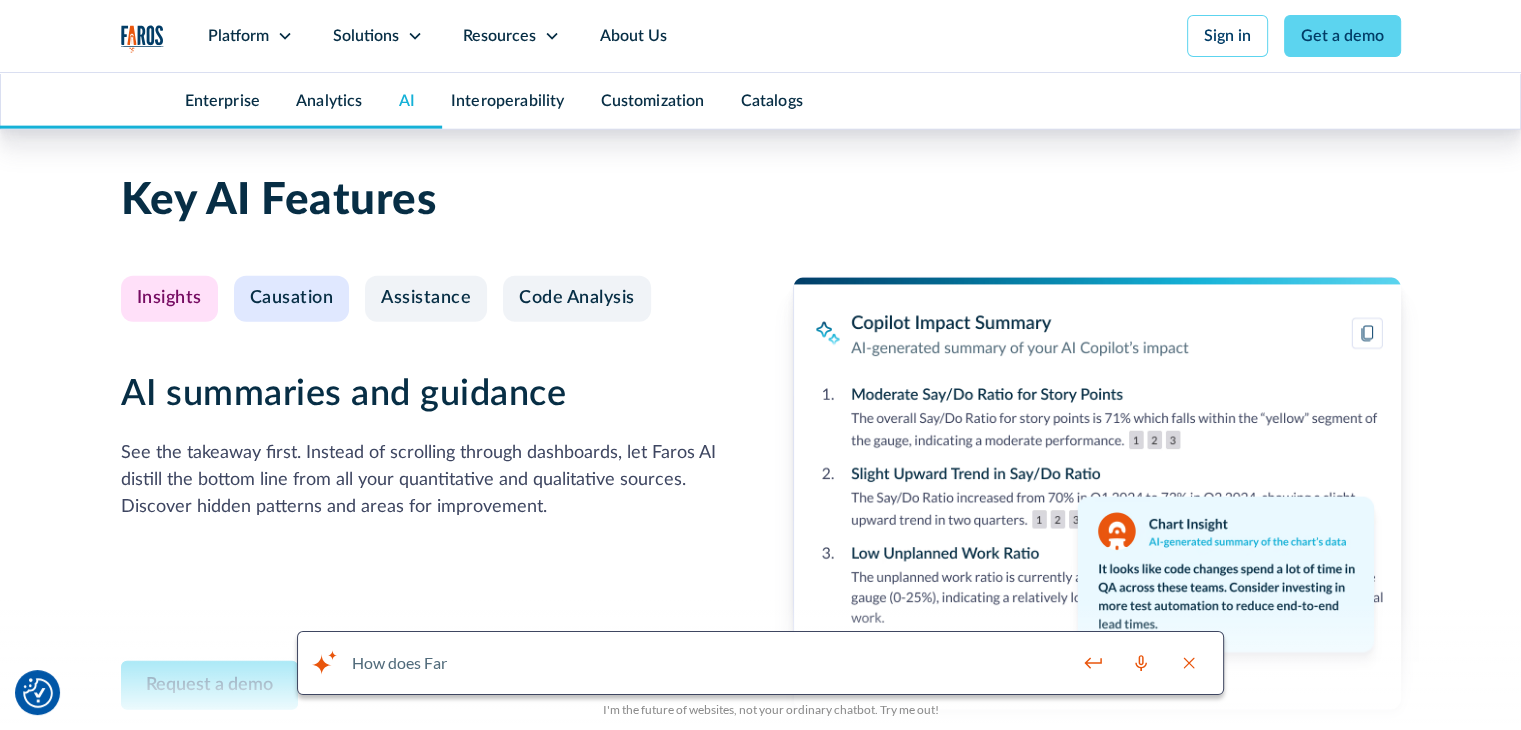 click on "Causation" at bounding box center (292, 299) 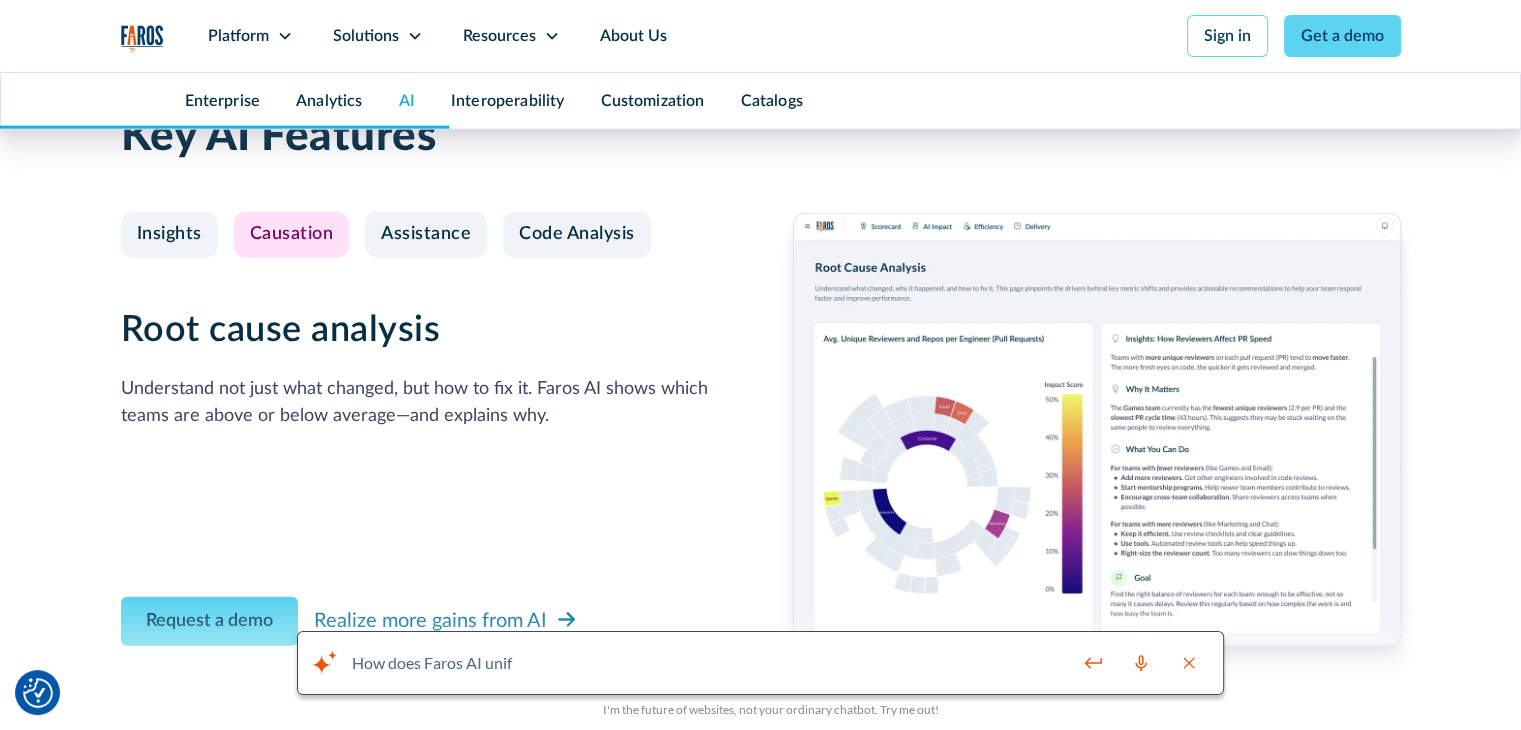 scroll, scrollTop: 4800, scrollLeft: 0, axis: vertical 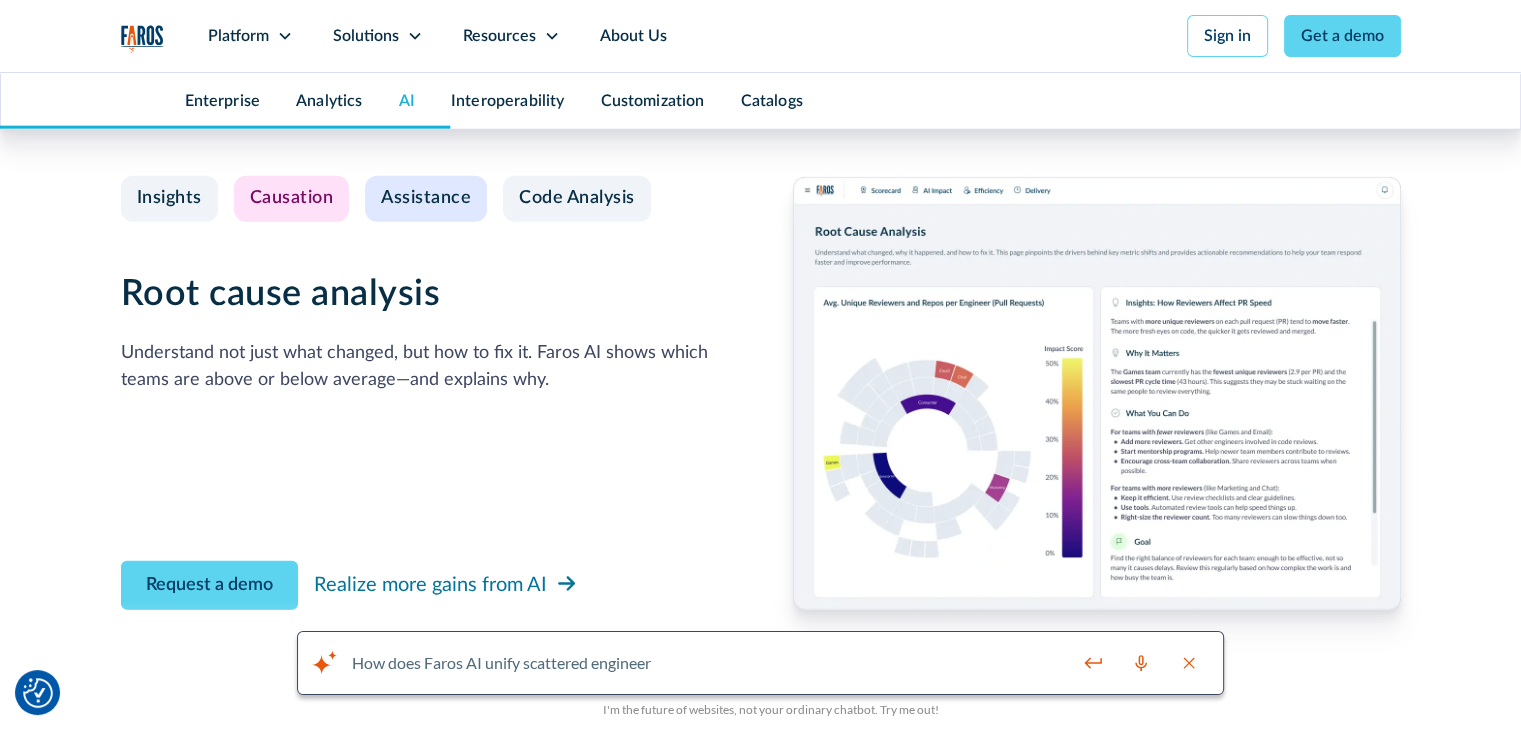 click on "Assistance" at bounding box center [426, 199] 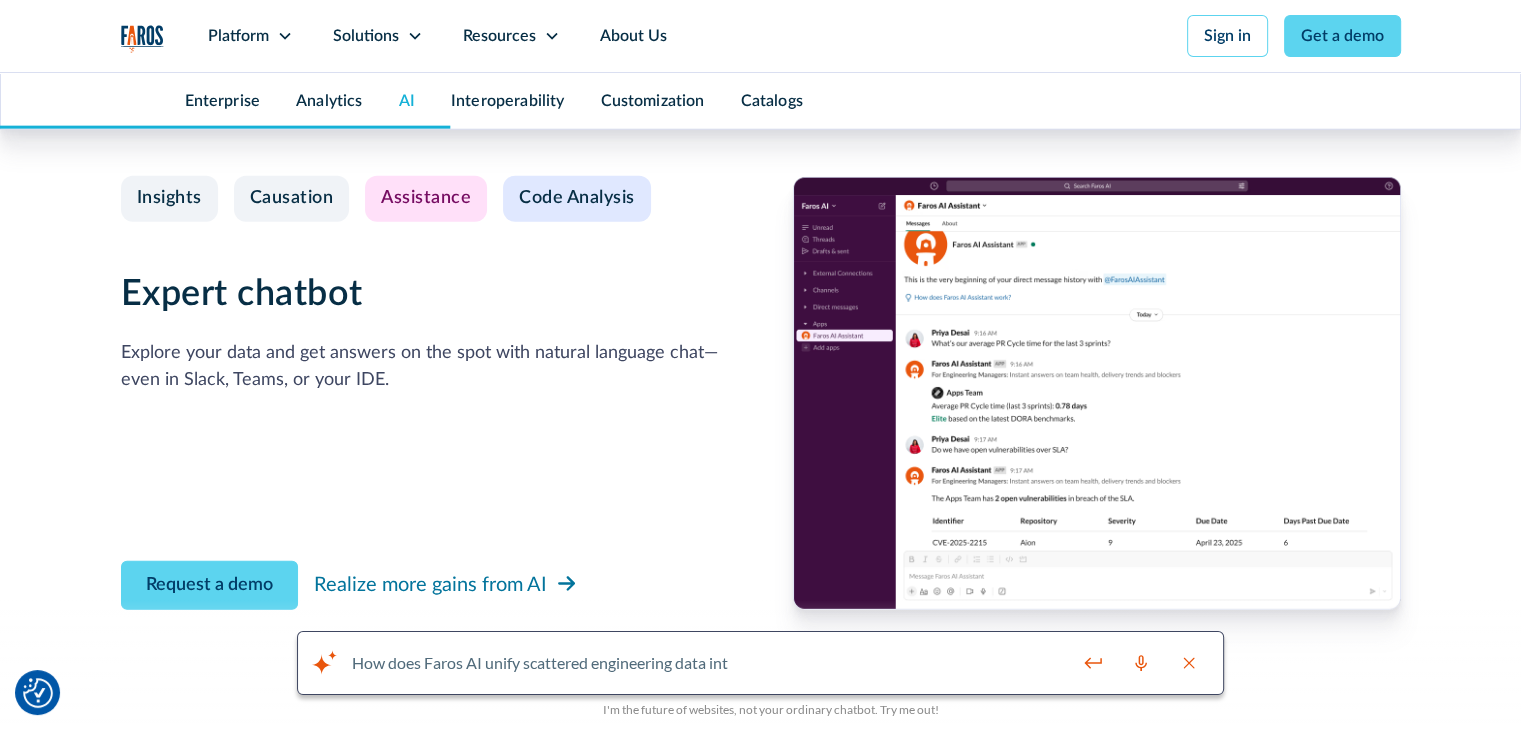 click on "Code Analysis" at bounding box center [577, 199] 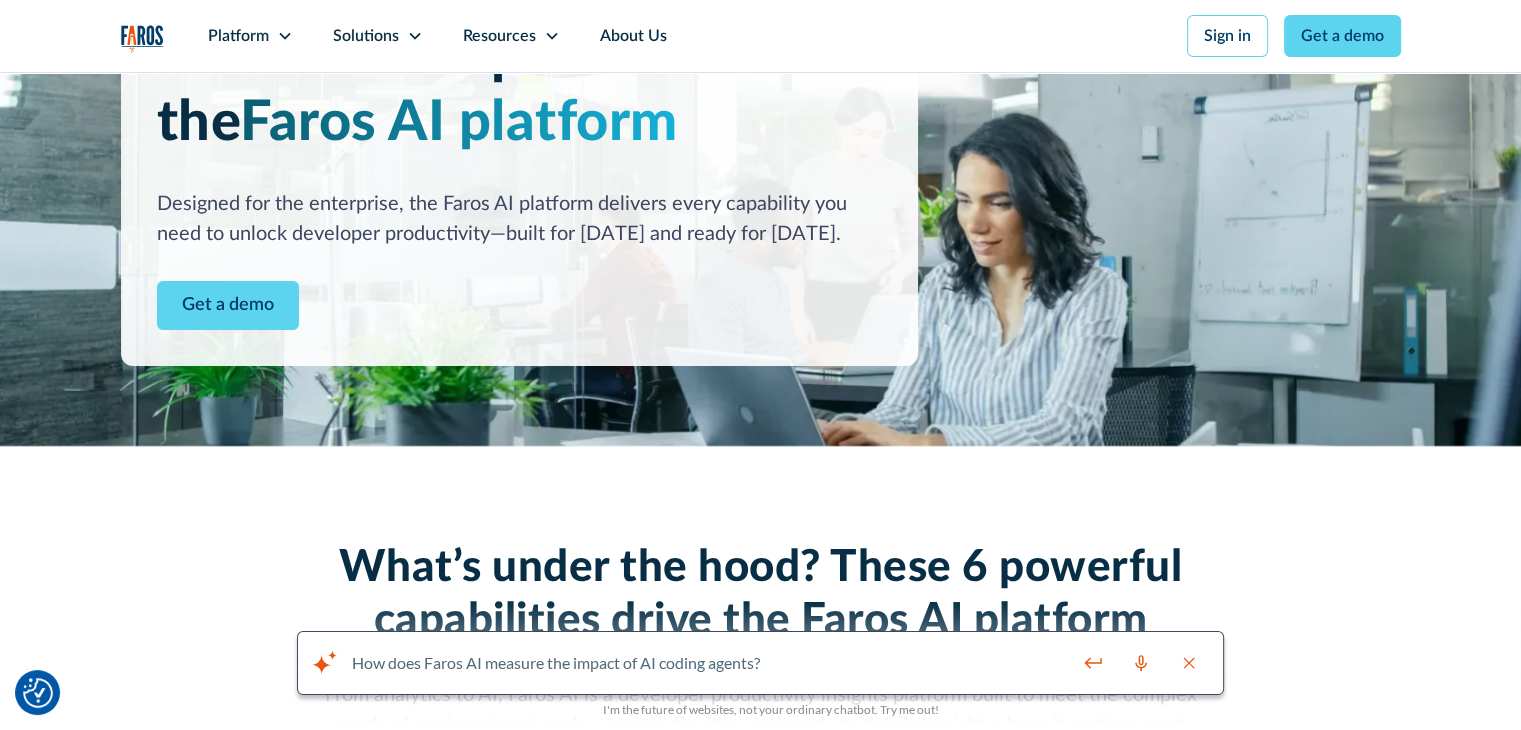 scroll, scrollTop: 0, scrollLeft: 0, axis: both 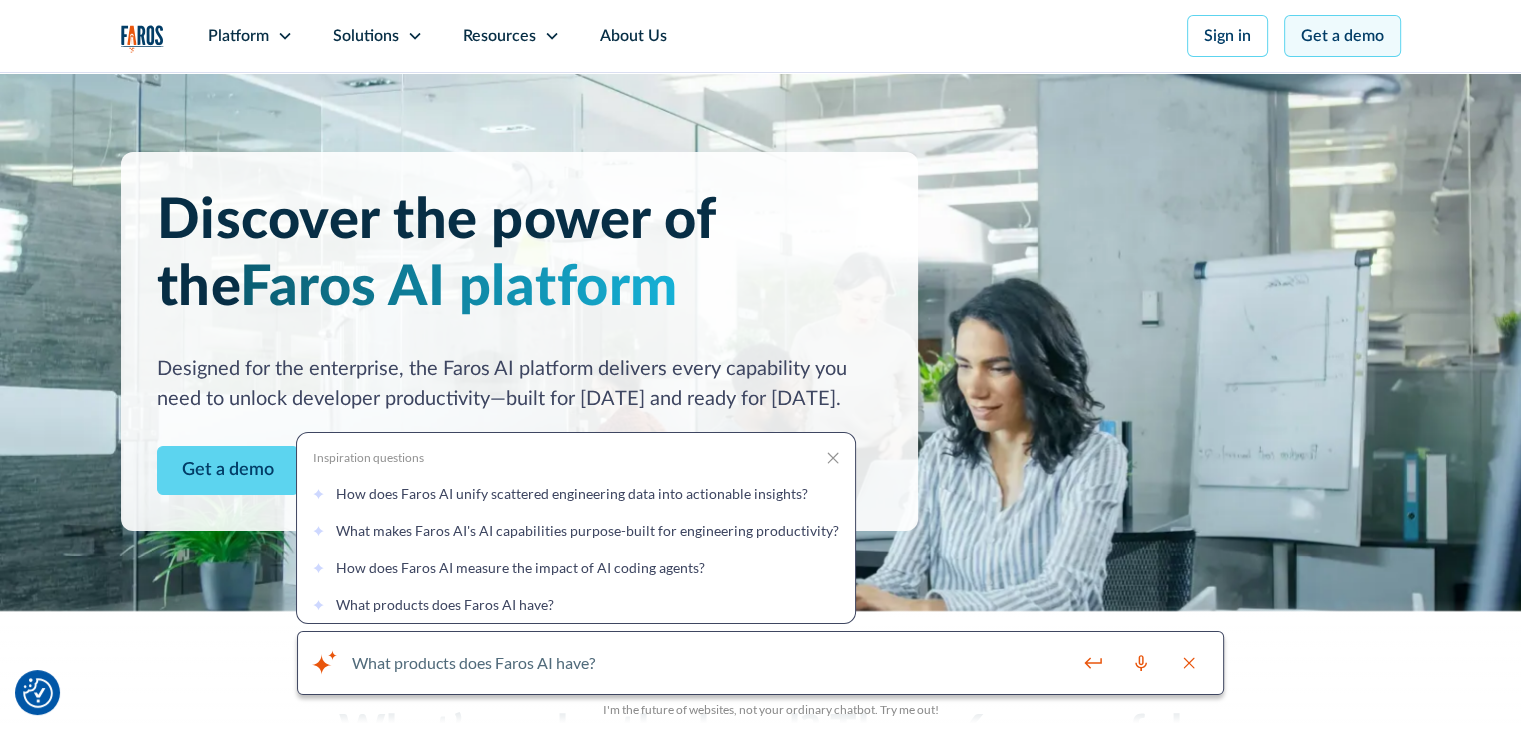 click on "Get a demo" at bounding box center (1342, 36) 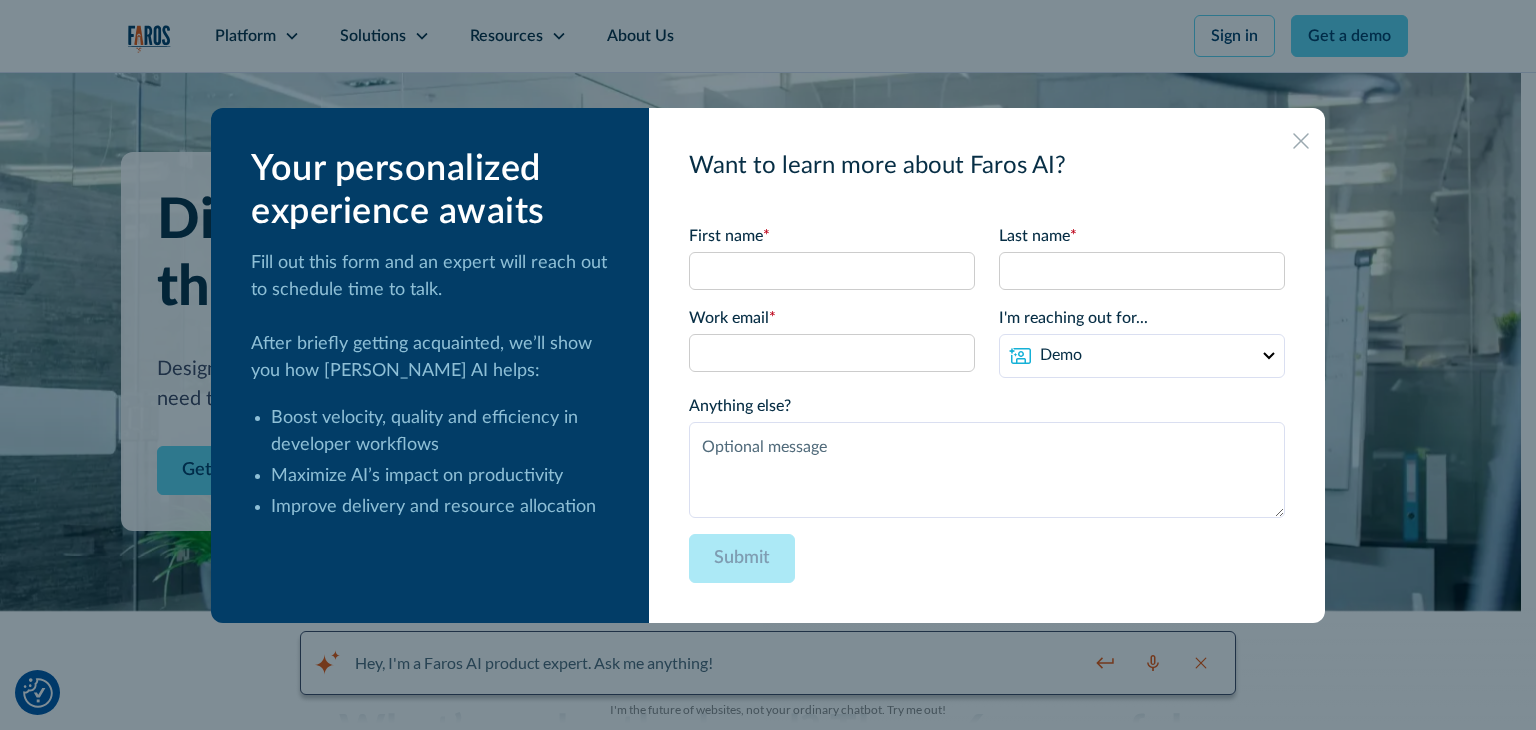 click at bounding box center [768, 365] 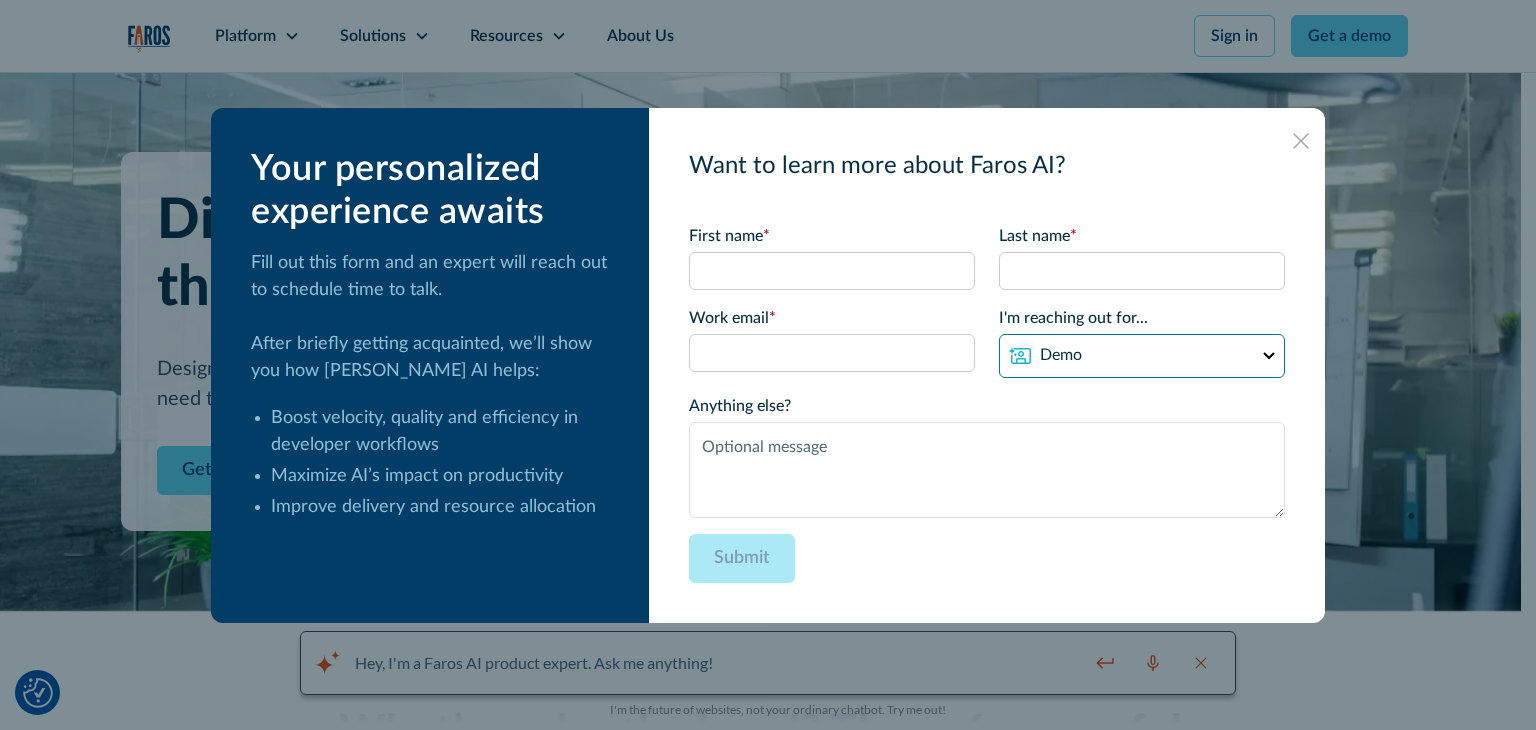 click on "Demo Partnership Support Other" at bounding box center [1142, 356] 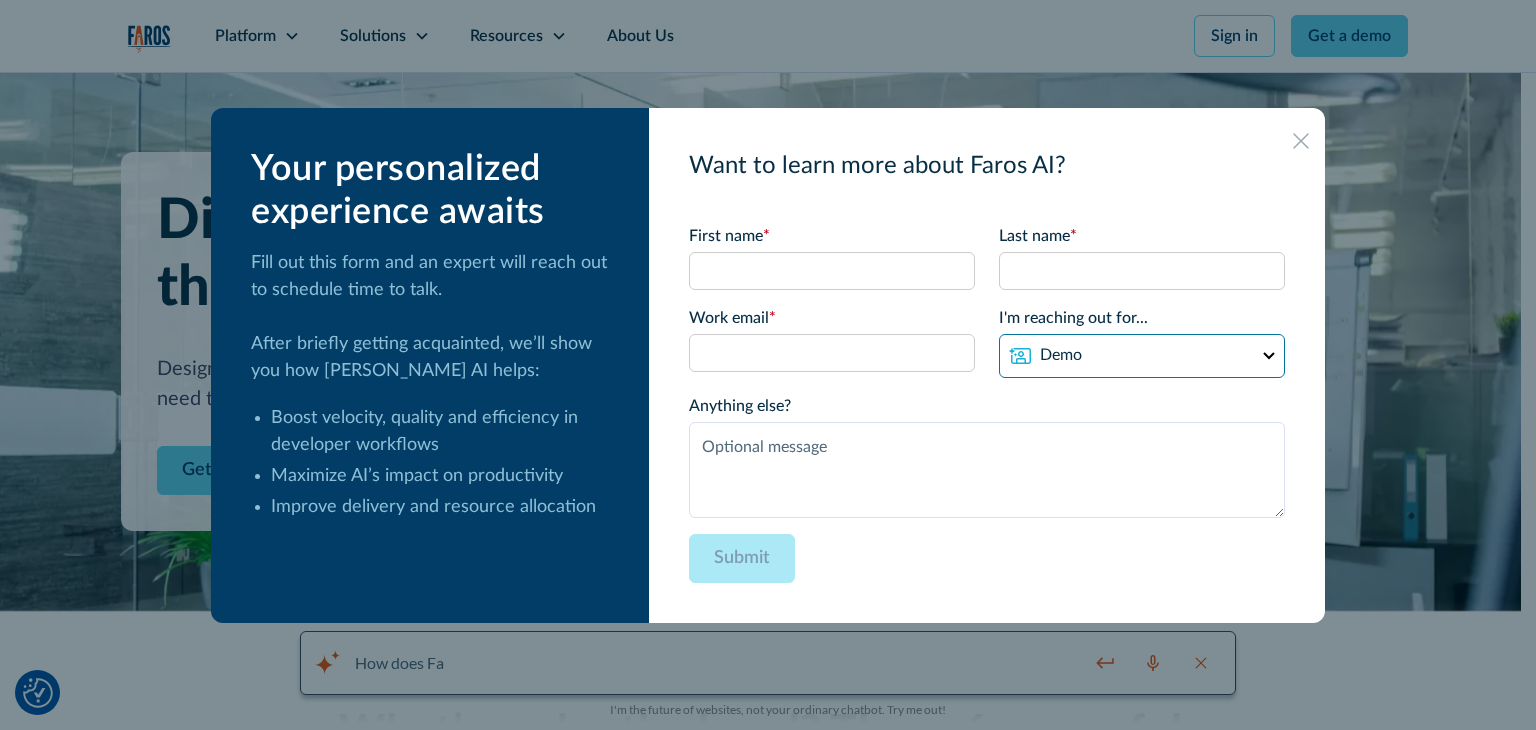 click on "Demo Partnership Support Other" at bounding box center [1142, 356] 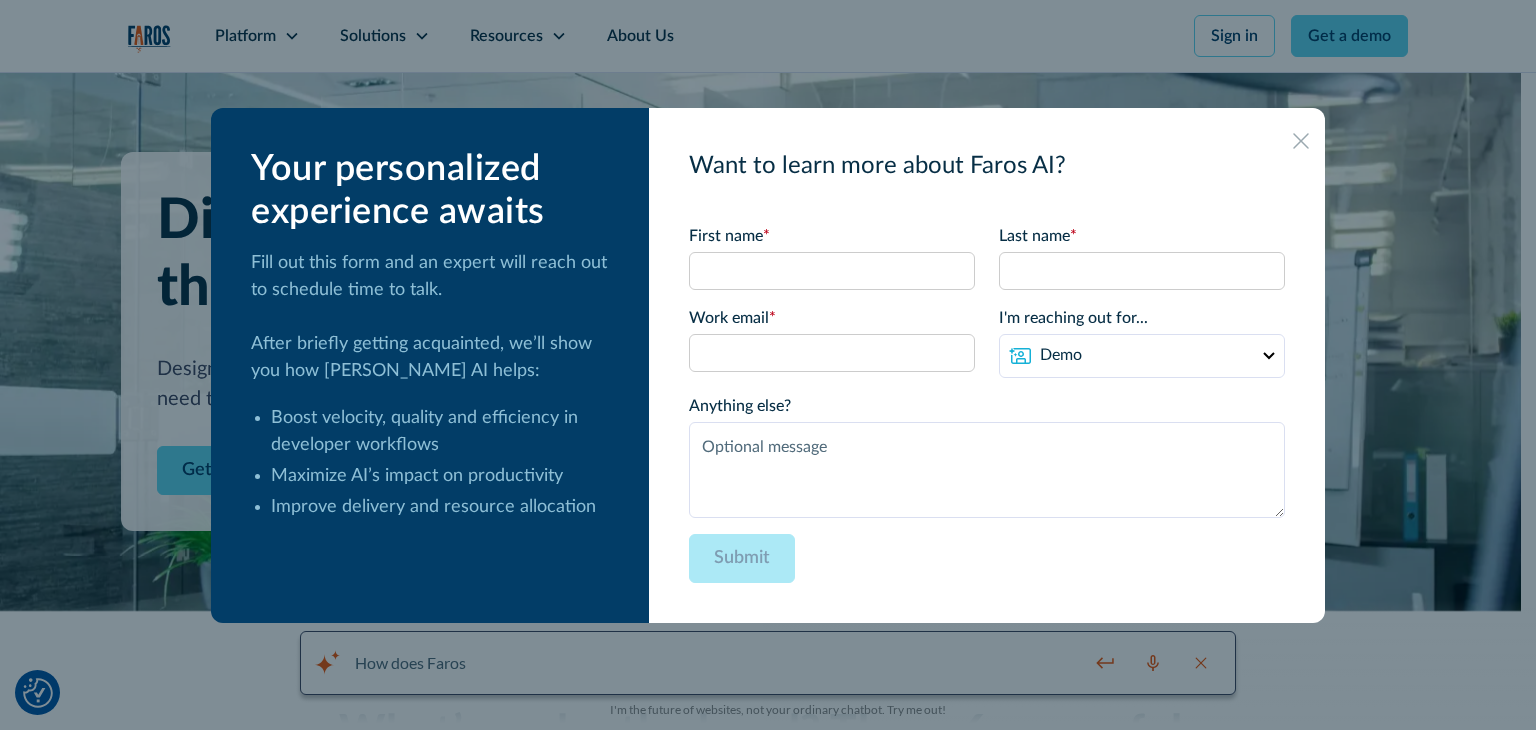 click at bounding box center [768, 365] 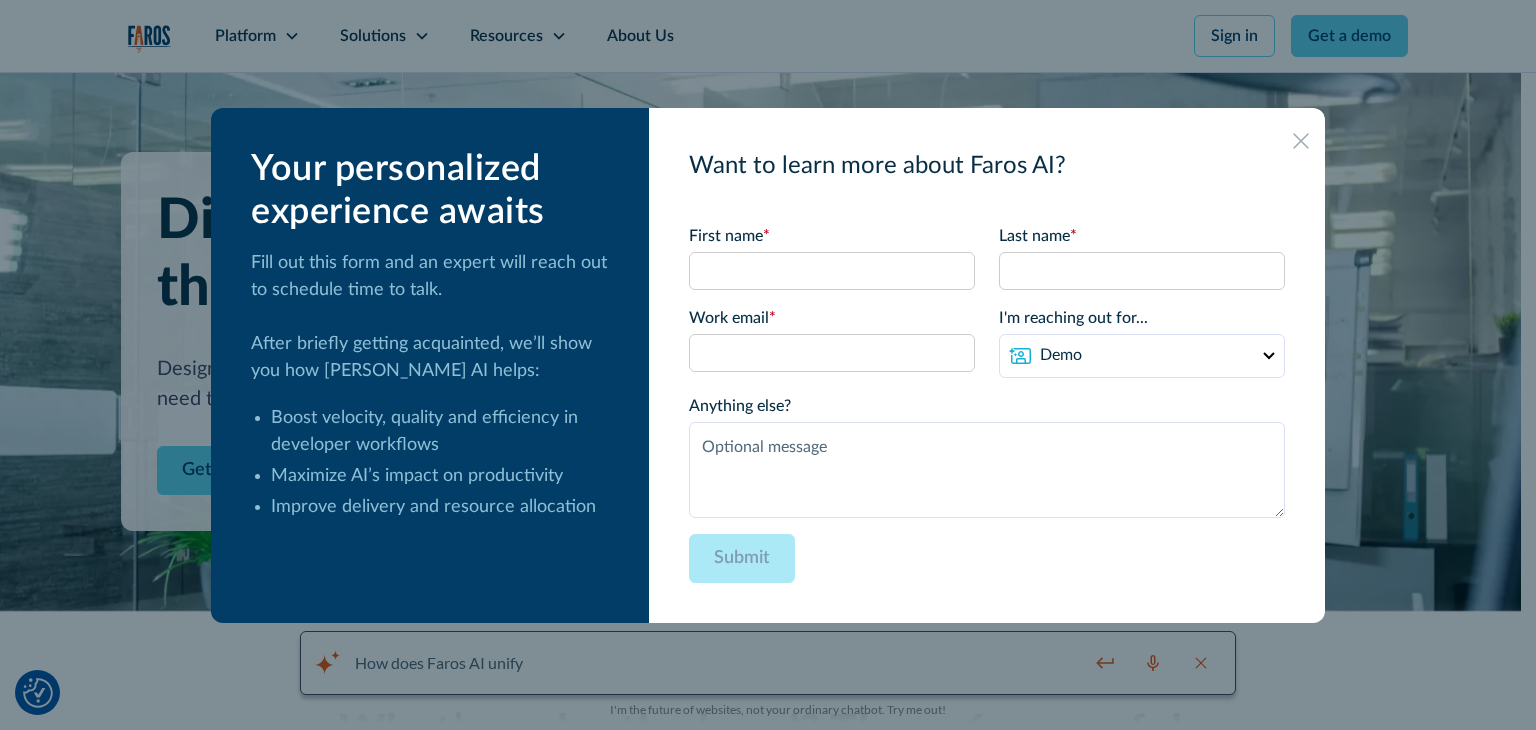 click at bounding box center (1301, 140) 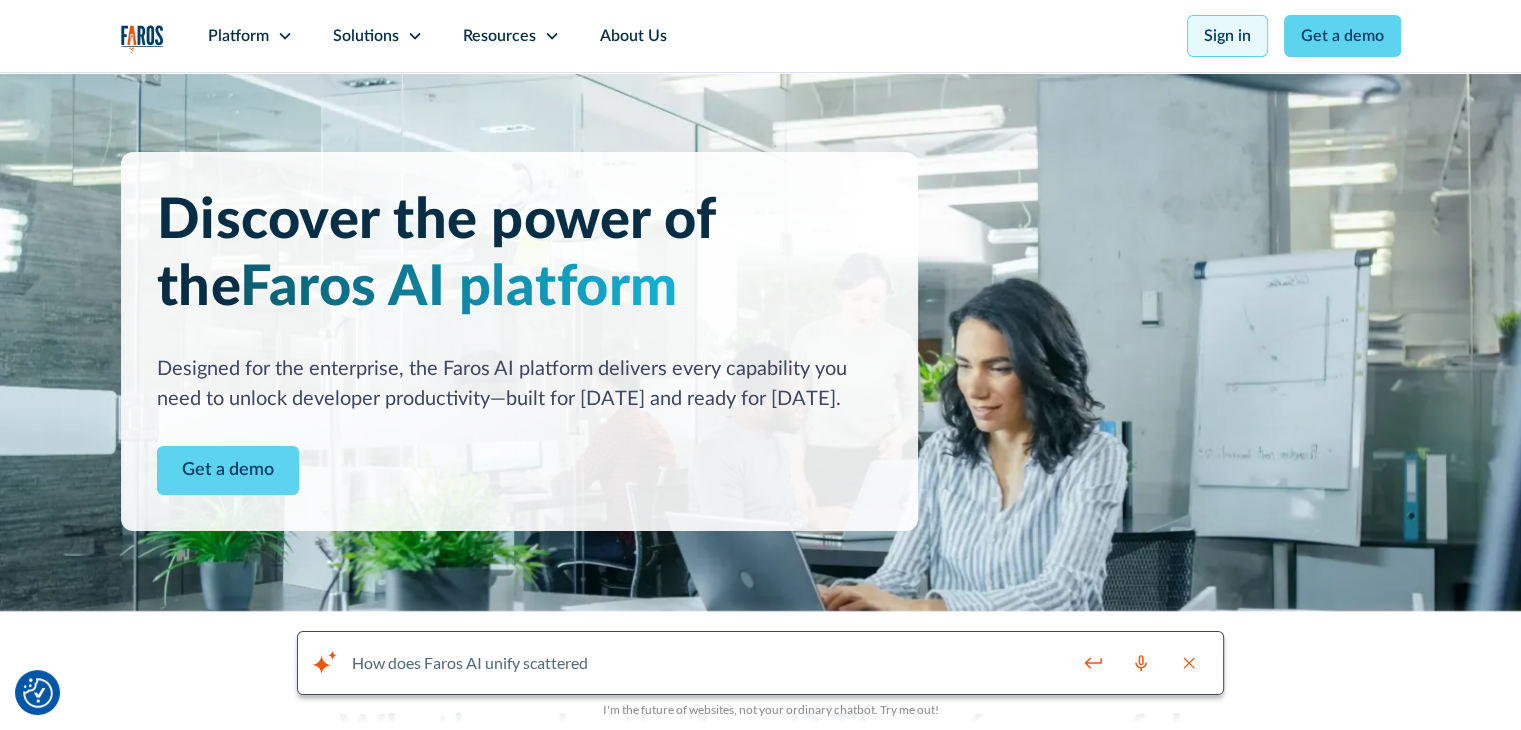 click on "Sign in" at bounding box center [1227, 36] 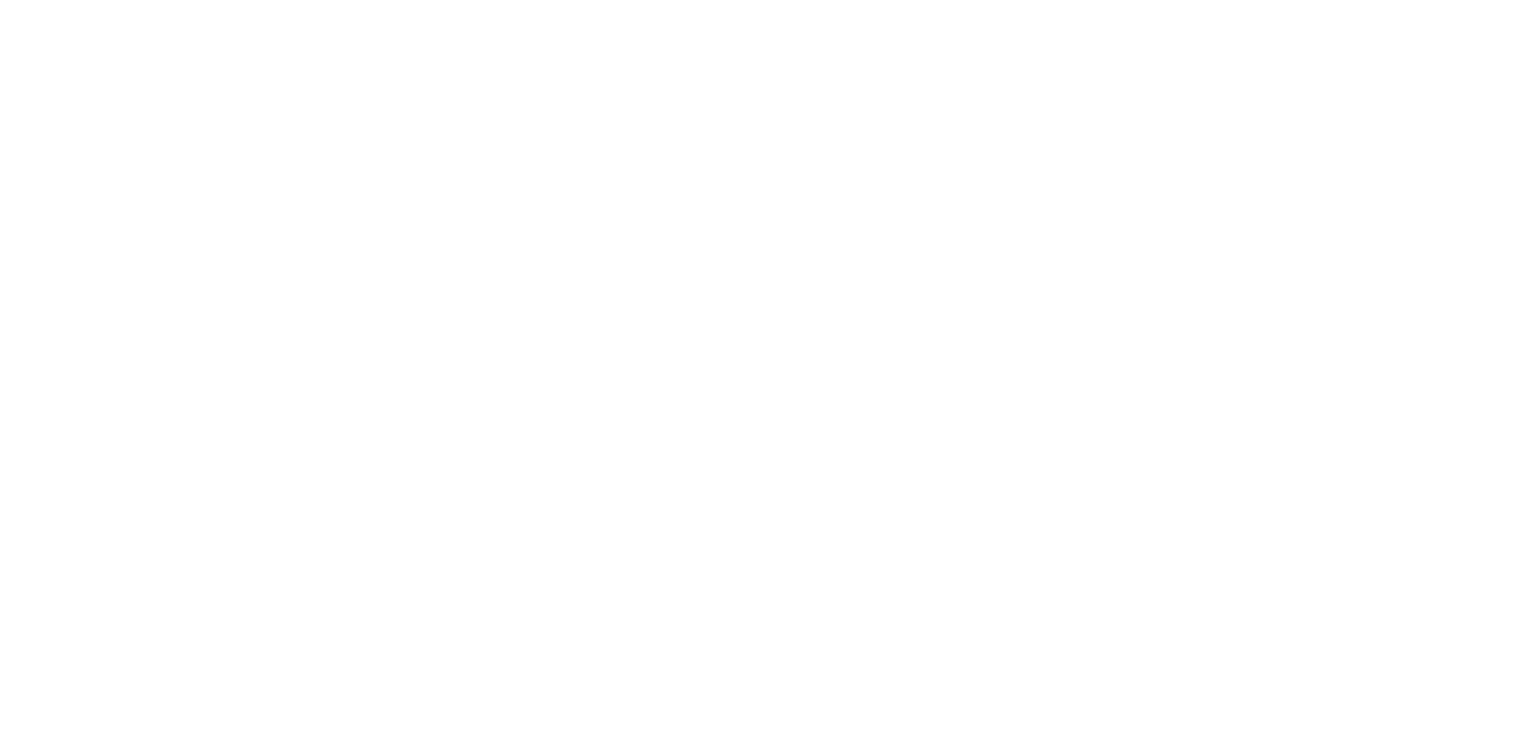 scroll, scrollTop: 2858, scrollLeft: 0, axis: vertical 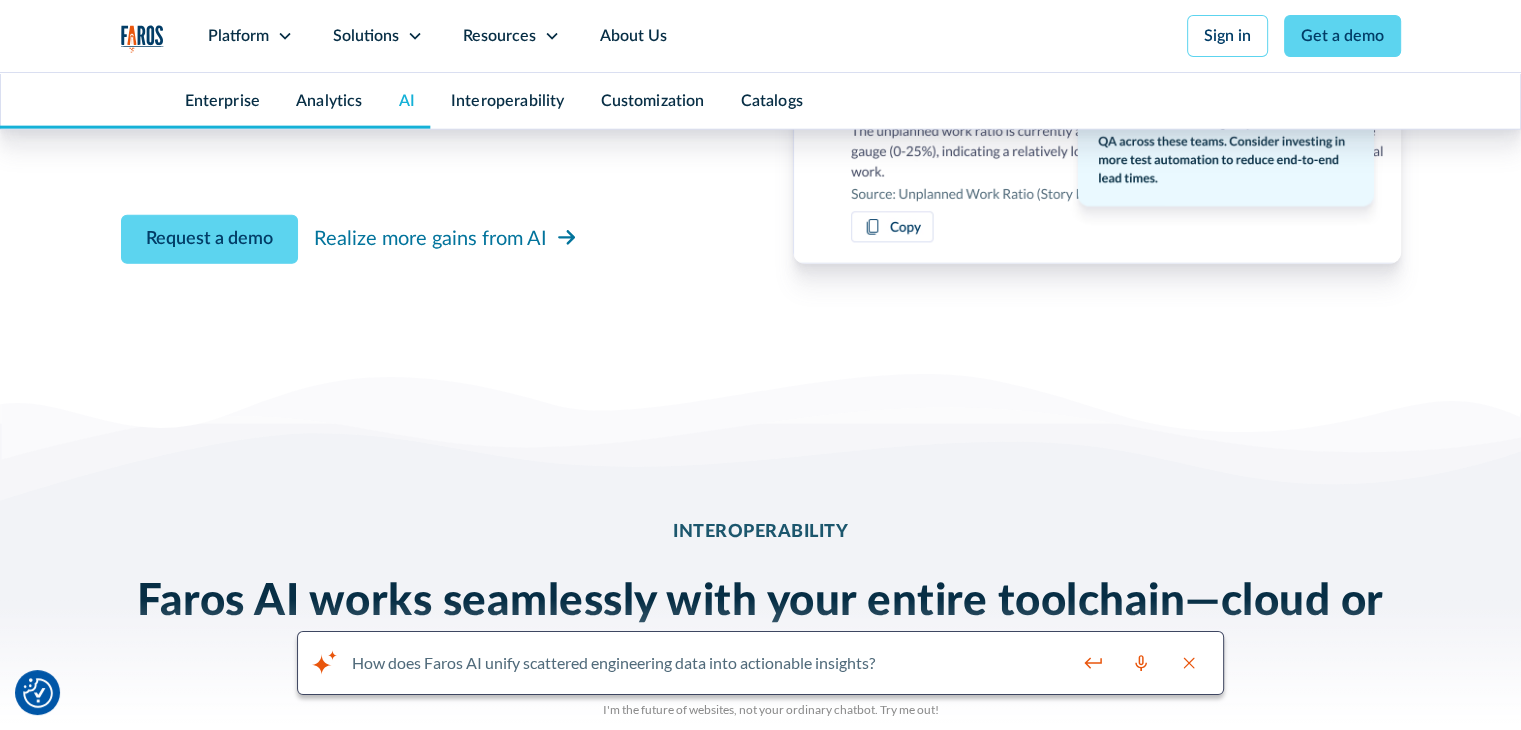 drag, startPoint x: 252, startPoint y: 245, endPoint x: 237, endPoint y: 246, distance: 15.033297 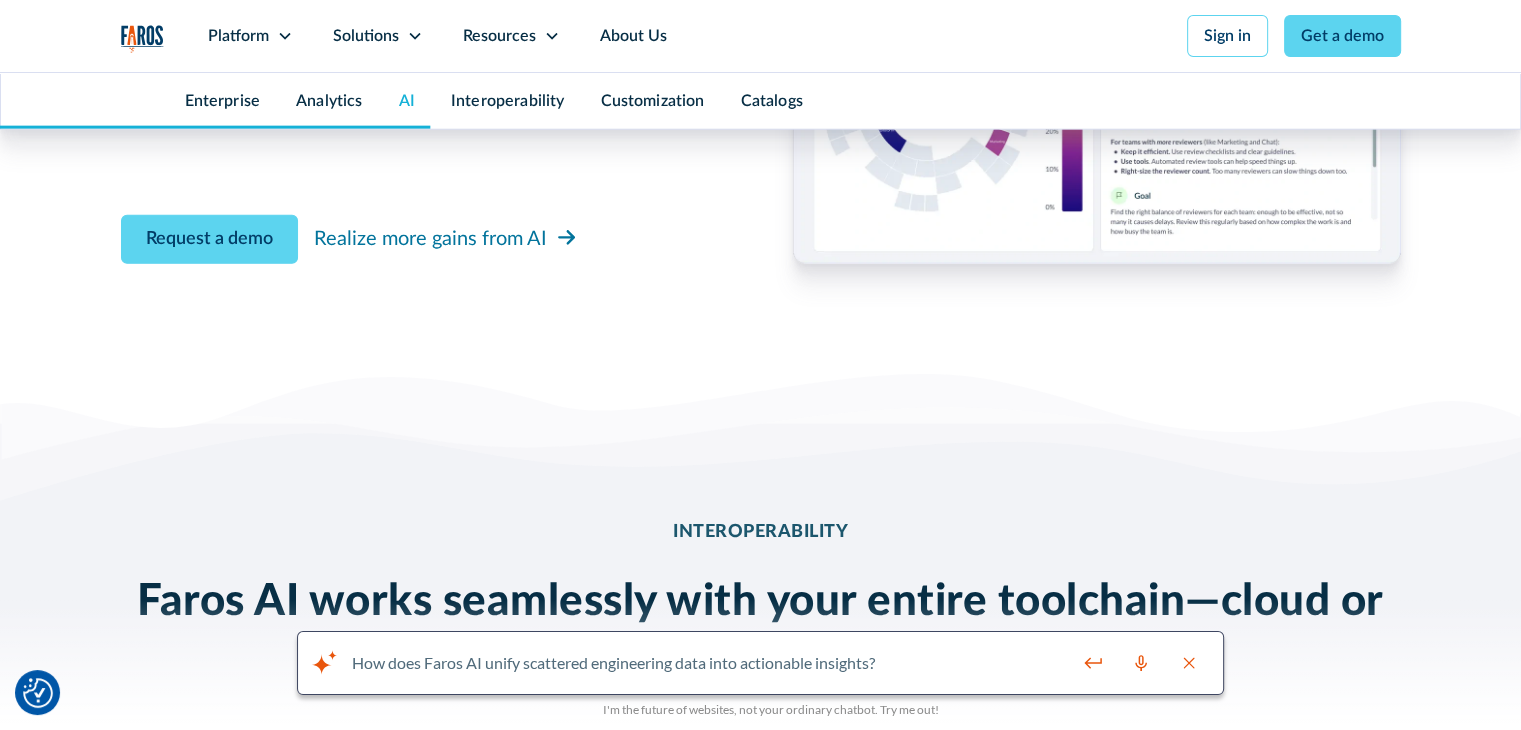 click on "Assistance" at bounding box center (426, -147) 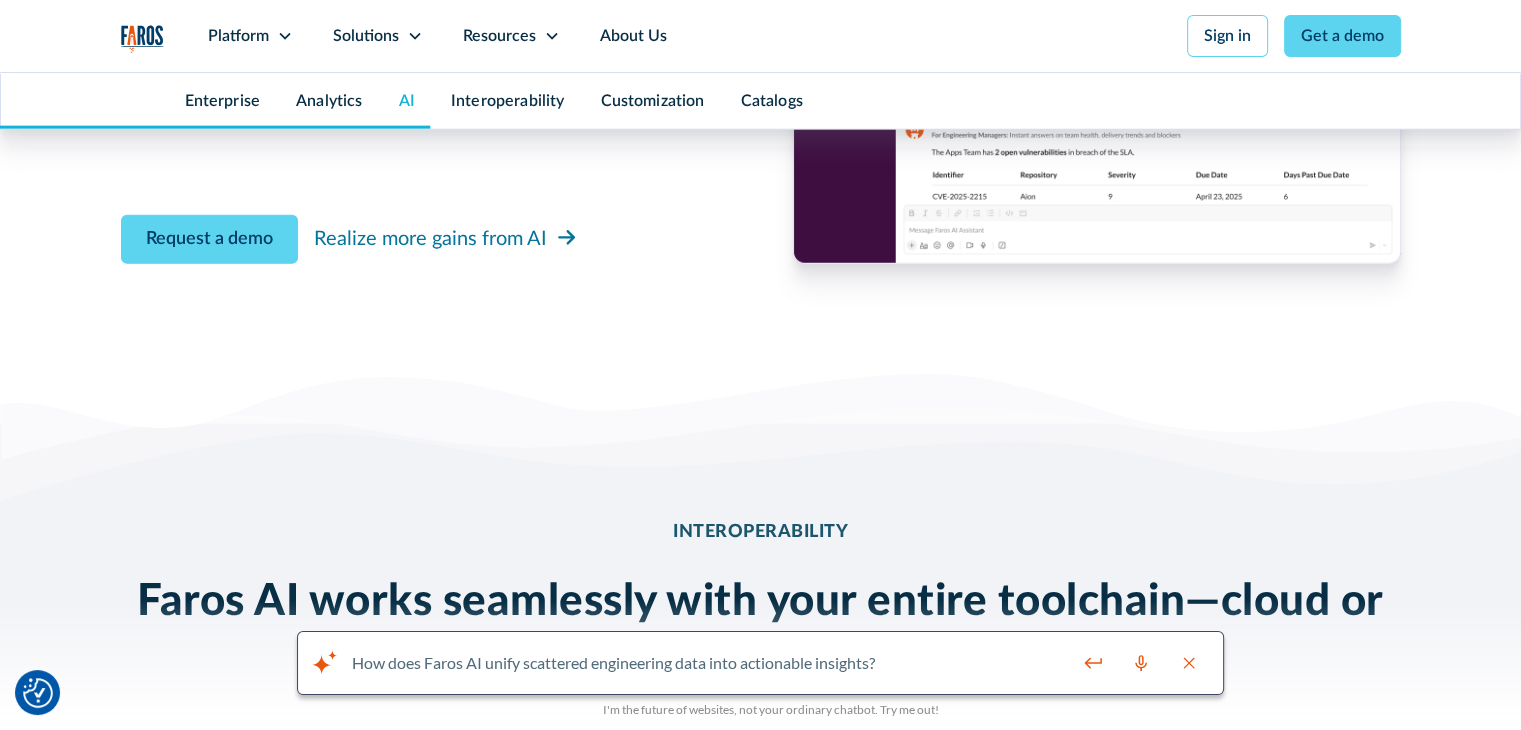 click on "Code Analysis" at bounding box center [577, -147] 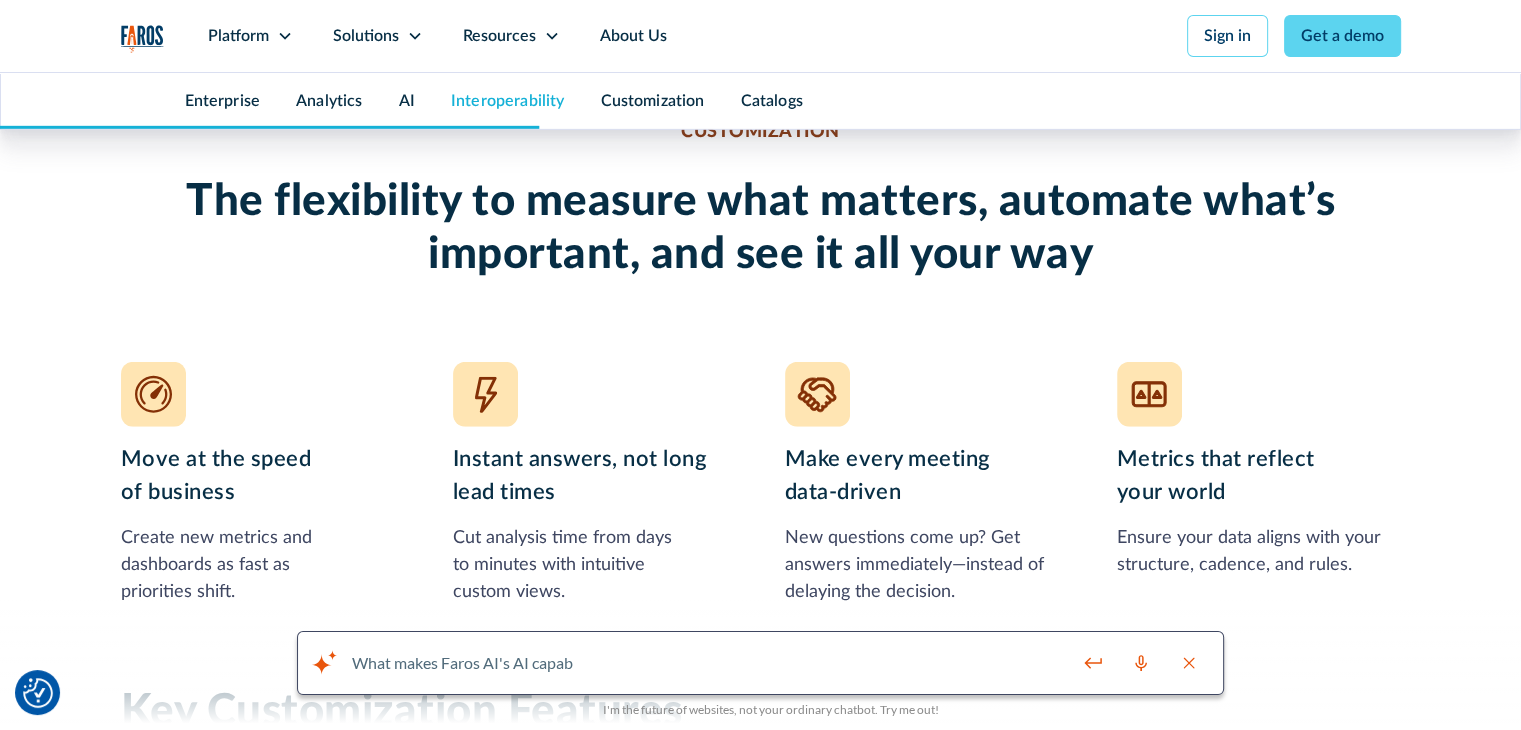 scroll, scrollTop: 6058, scrollLeft: 0, axis: vertical 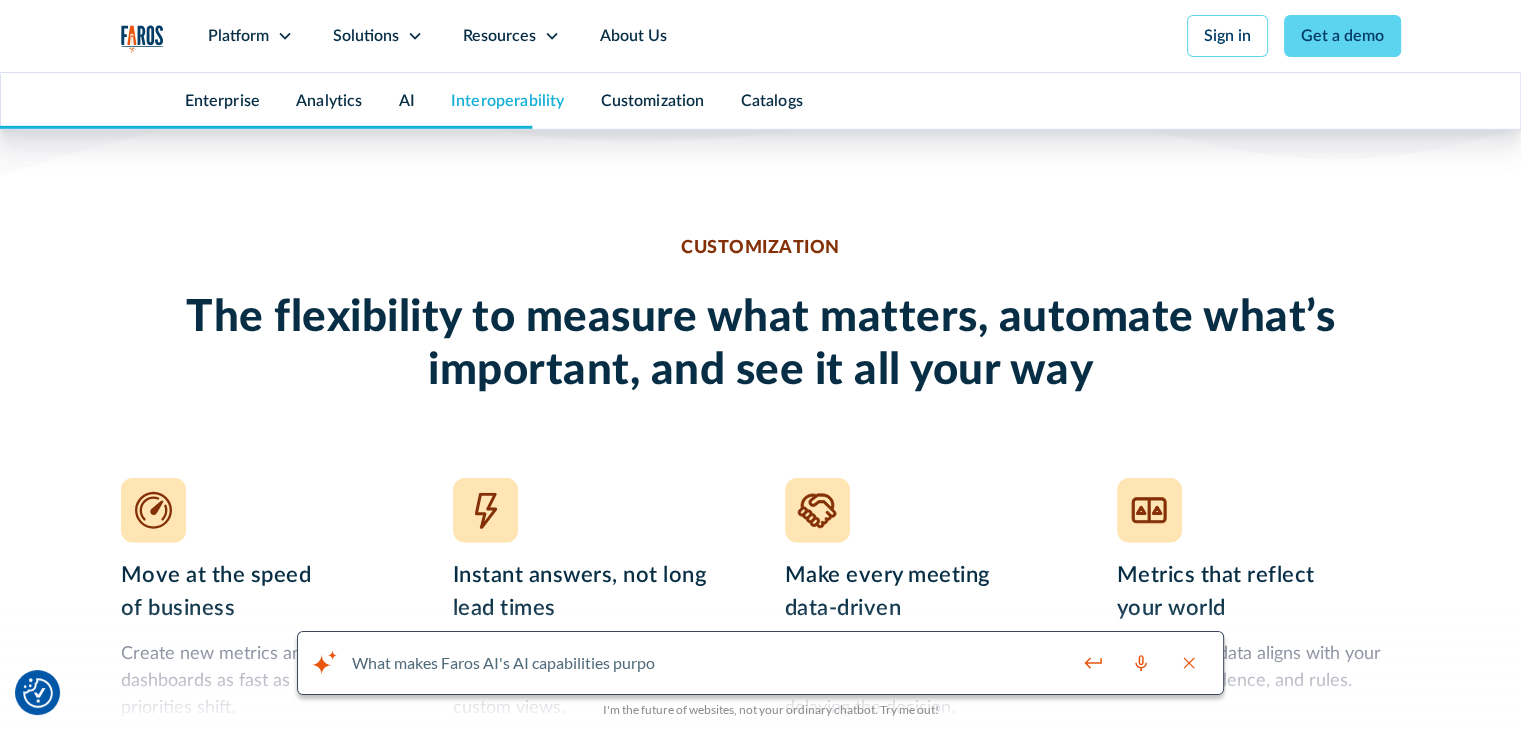 click on "Security" at bounding box center (308, -291) 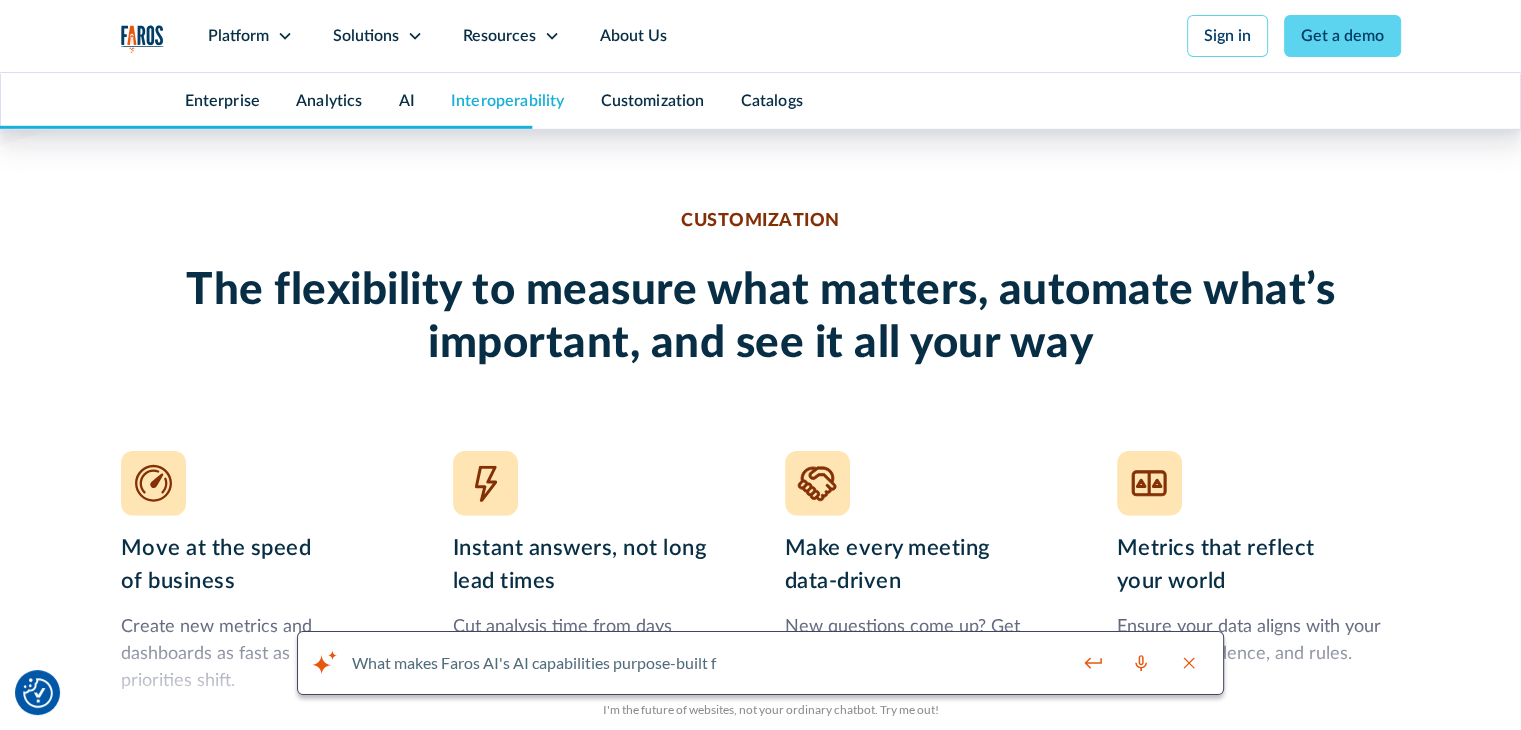 click on "Control" at bounding box center (423, -291) 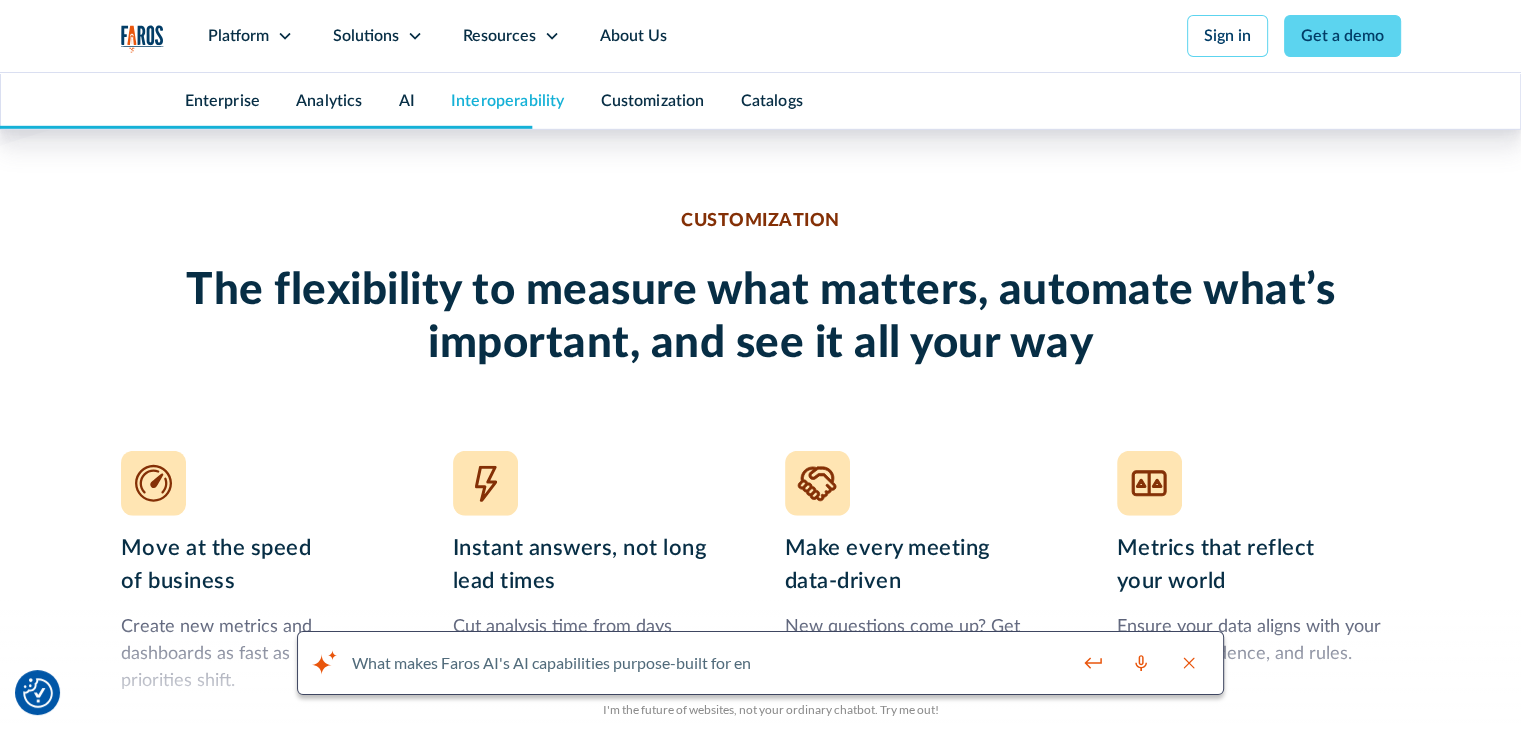 click on "Security" at bounding box center [308, -291] 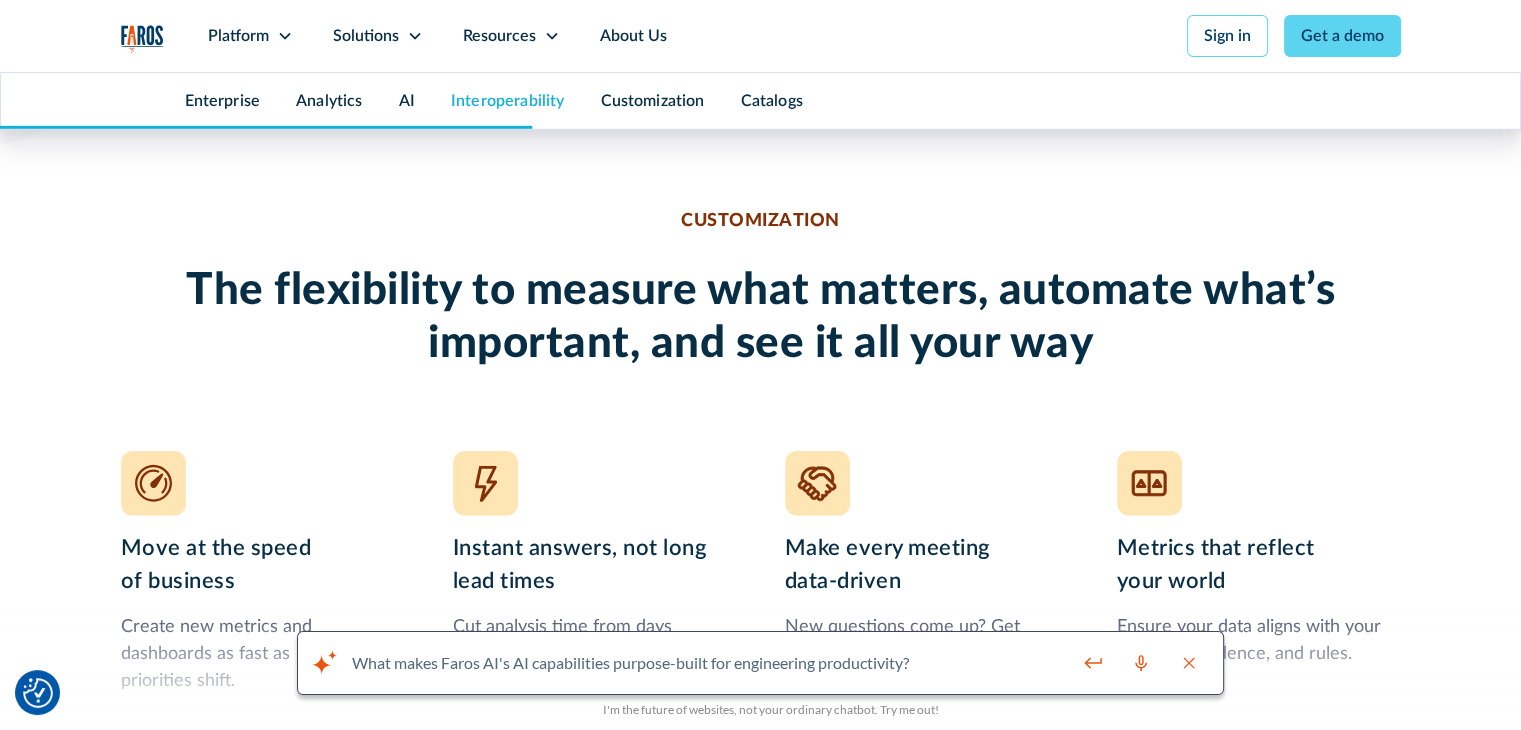click on "Flexible ingestion options Use our Cloud Connectors, Source CLI, or Events CLI to ingest data your way, at your pace. Request a demo Ingestion options explained" at bounding box center [425, -180] 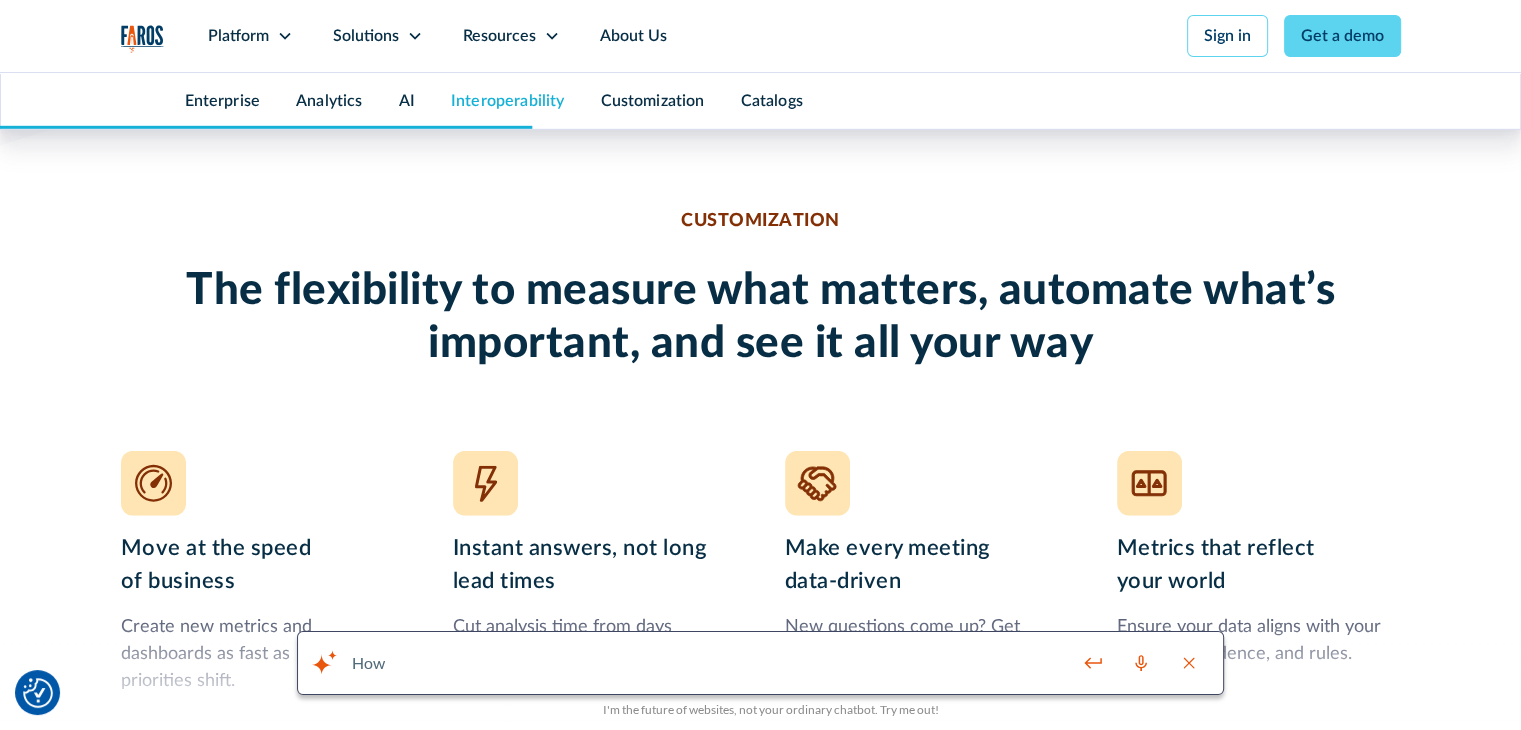 click on "Control" at bounding box center [423, -291] 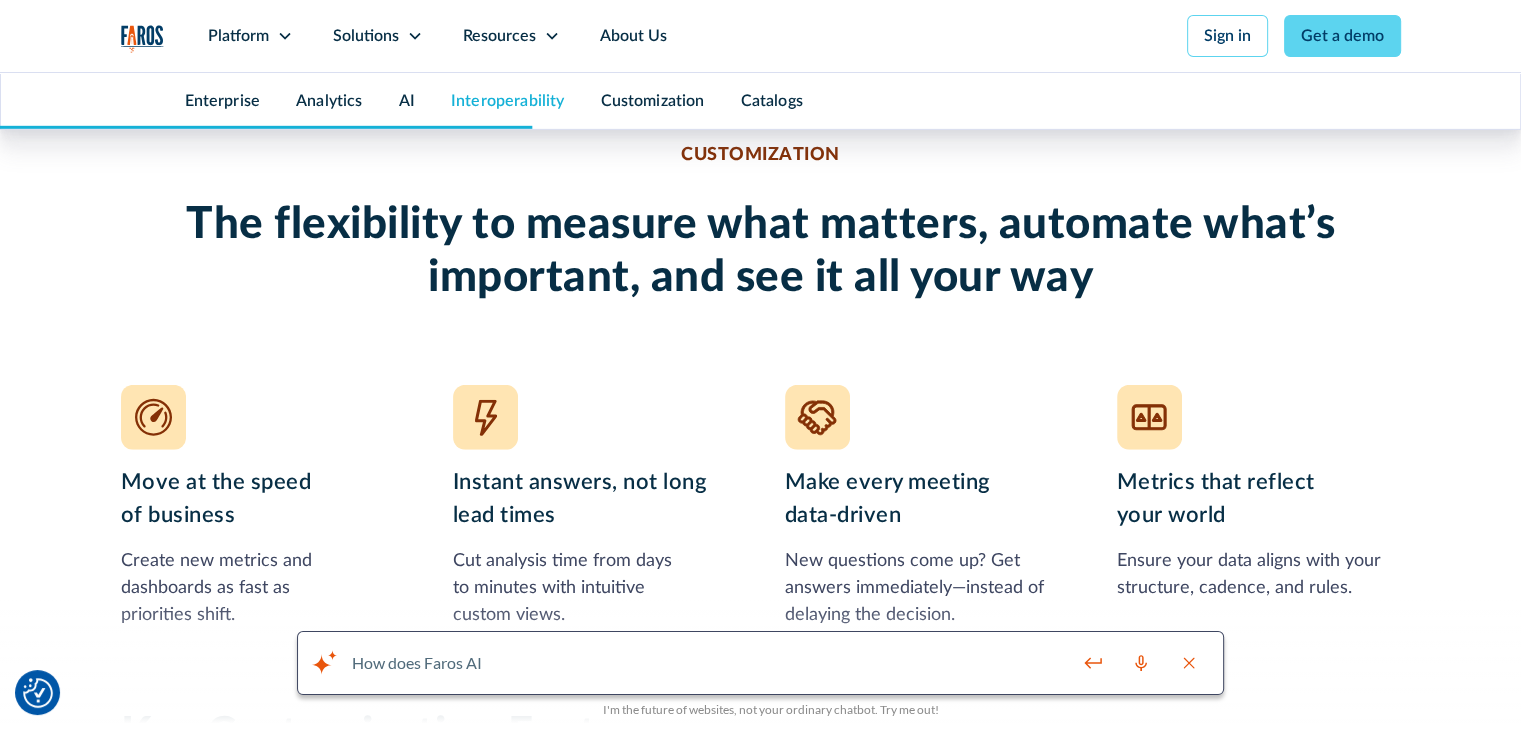 scroll, scrollTop: 6158, scrollLeft: 0, axis: vertical 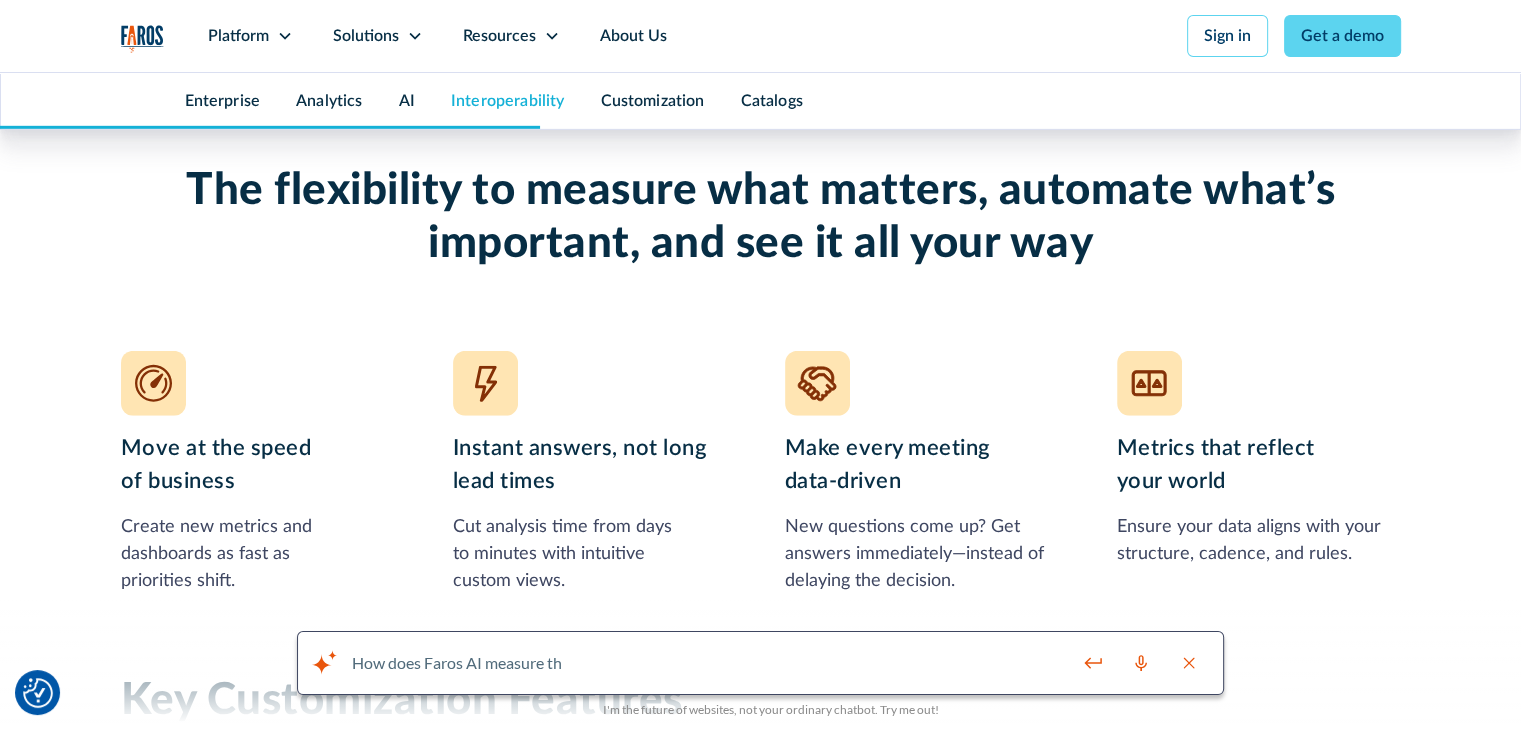 click on "Sources" at bounding box center [536, -391] 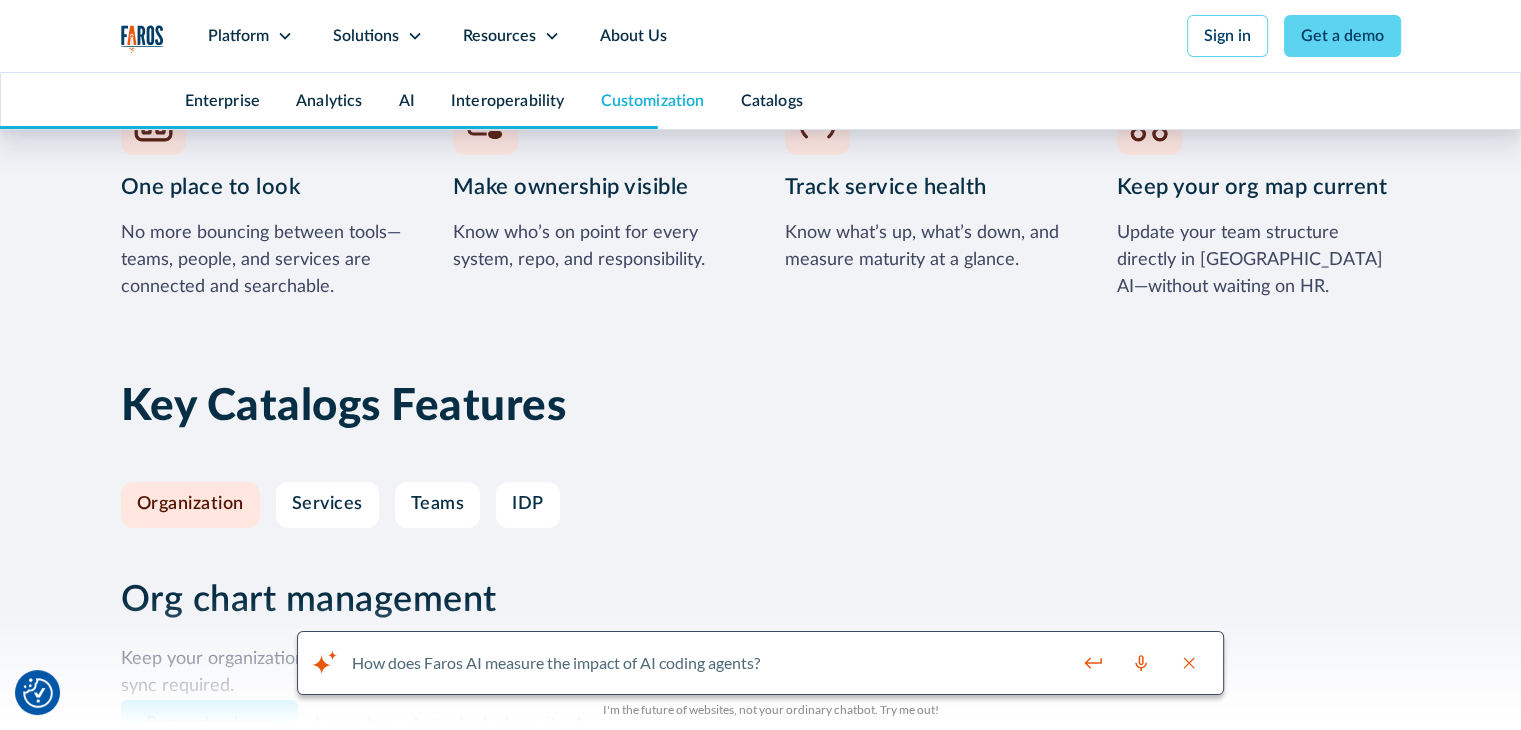 scroll, scrollTop: 7458, scrollLeft: 0, axis: vertical 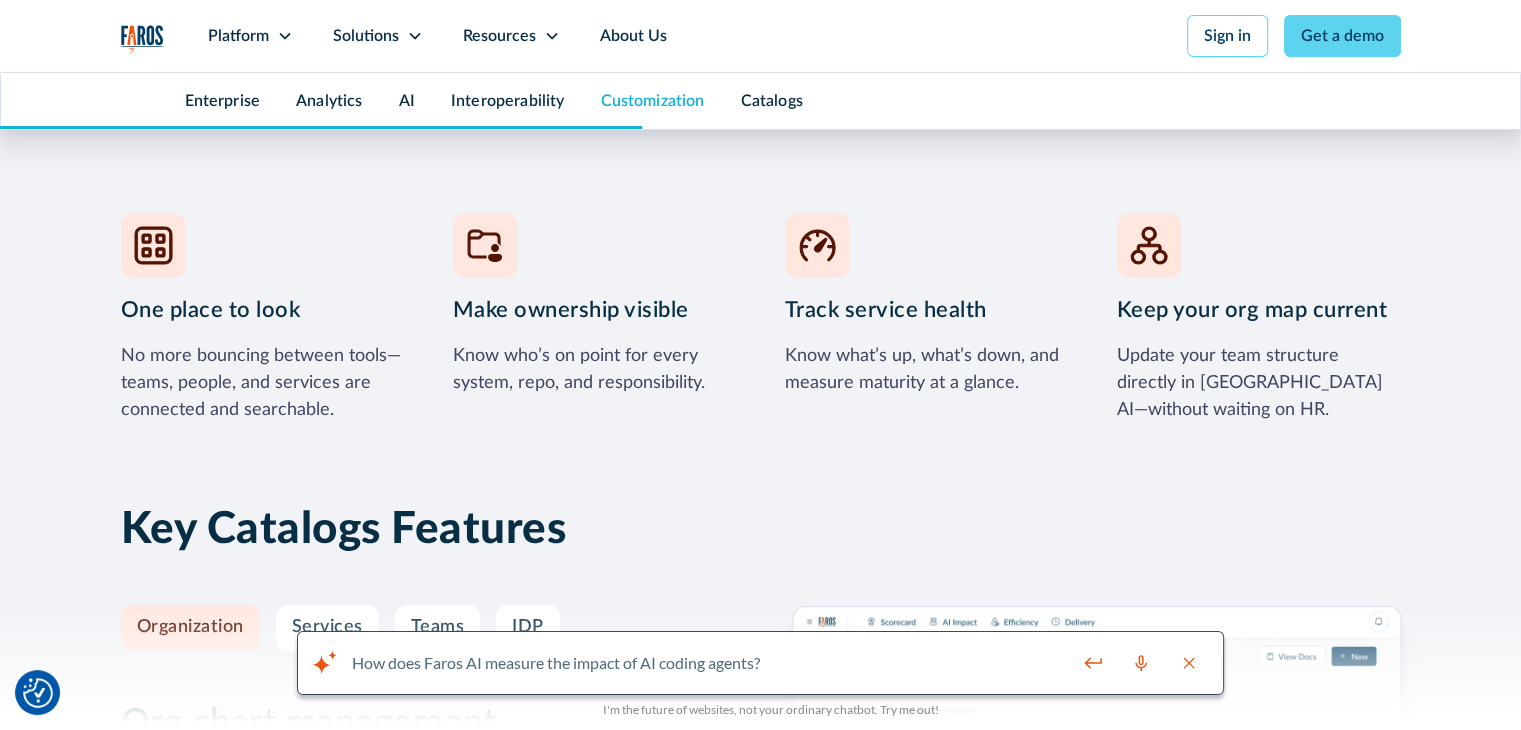 click on "Dashboards" at bounding box center (300, -501) 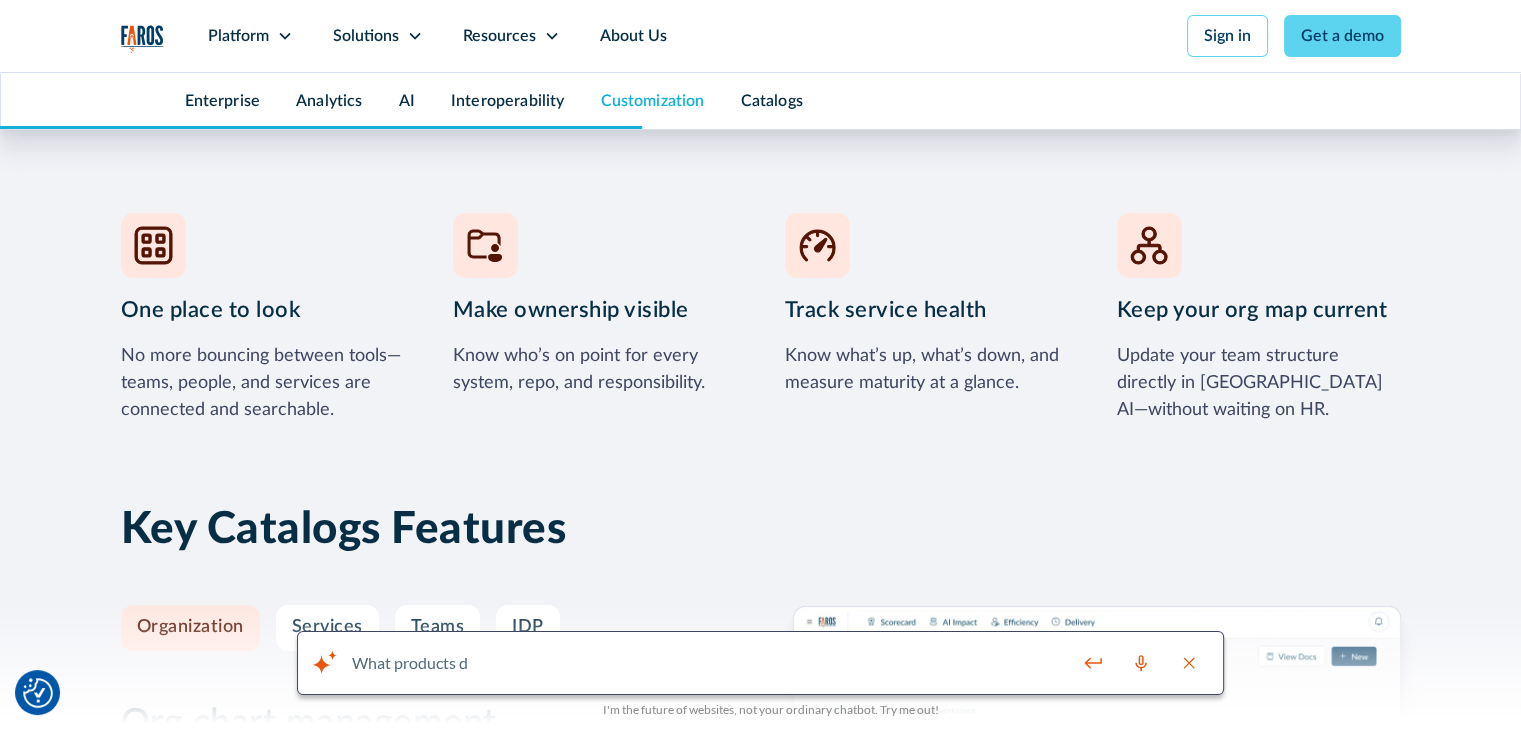click on "Queries" at bounding box center (431, -501) 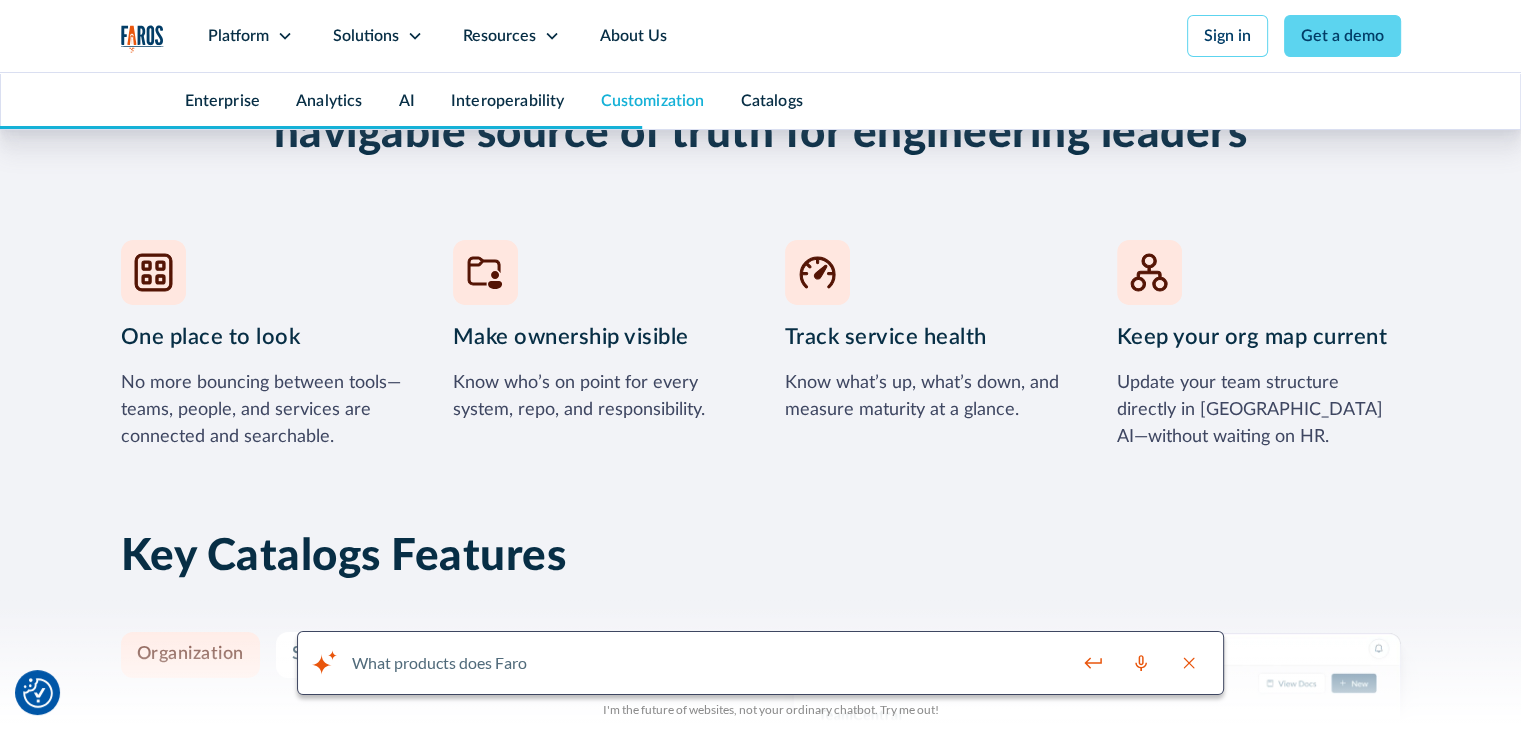 click on "Automations" at bounding box center [567, -501] 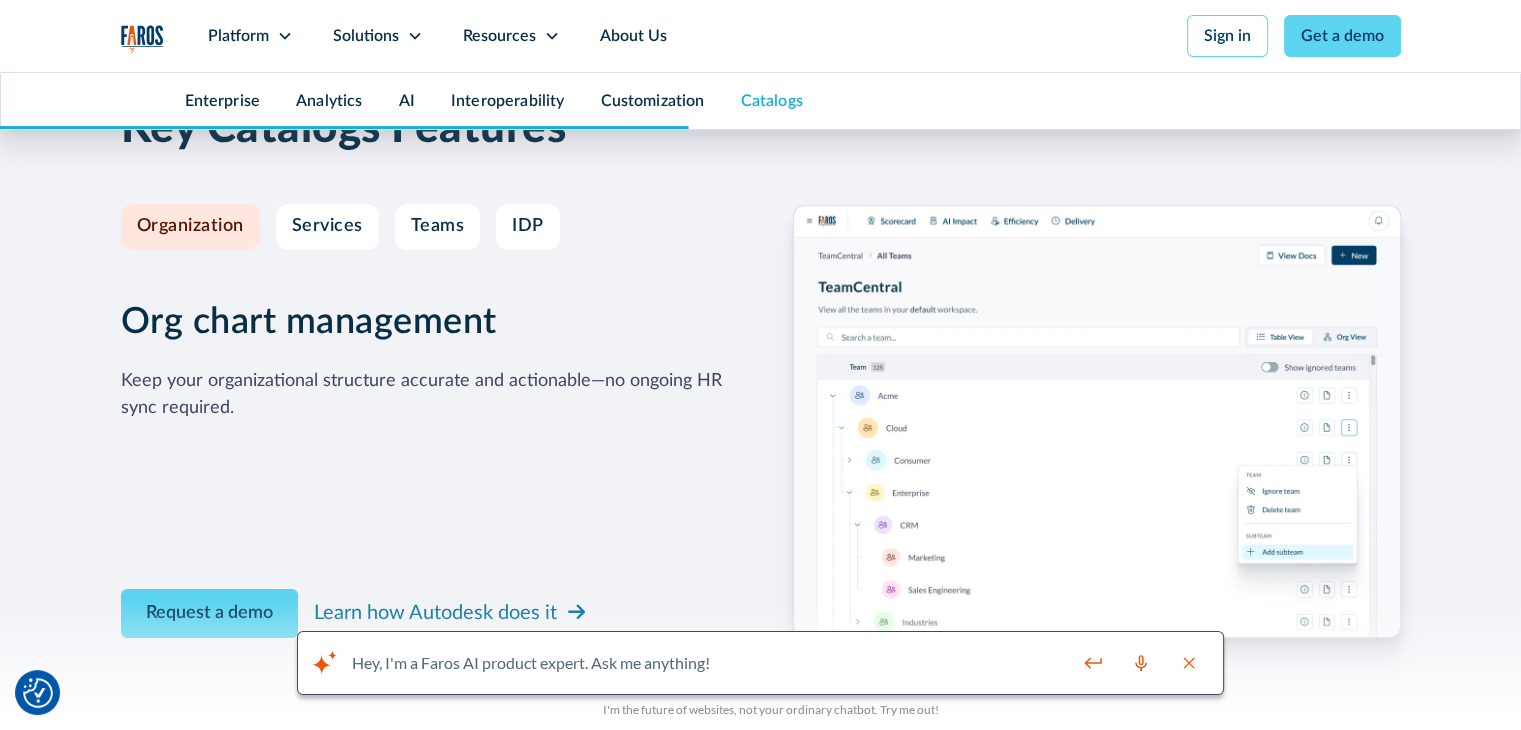 scroll, scrollTop: 7558, scrollLeft: 0, axis: vertical 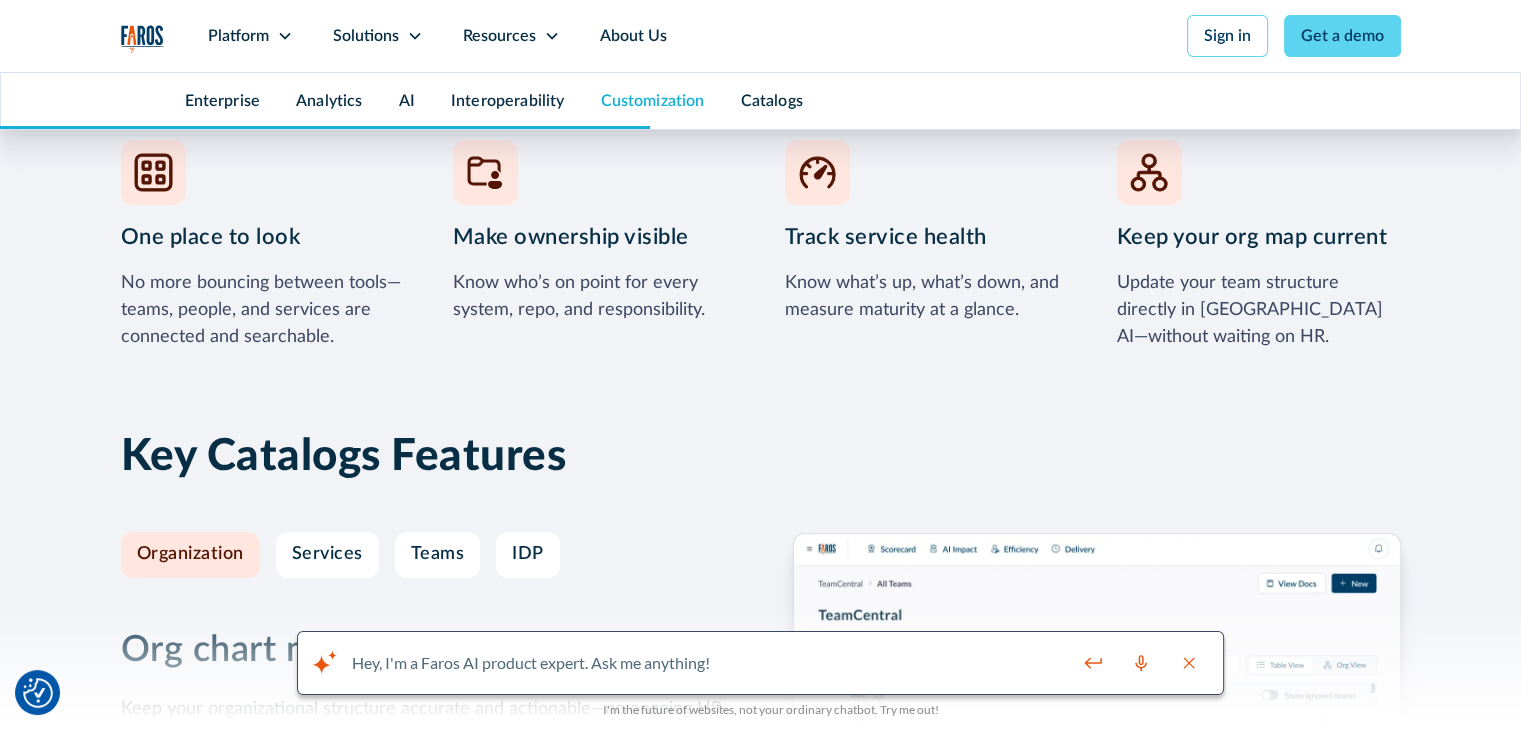 click at bounding box center [1097, -368] 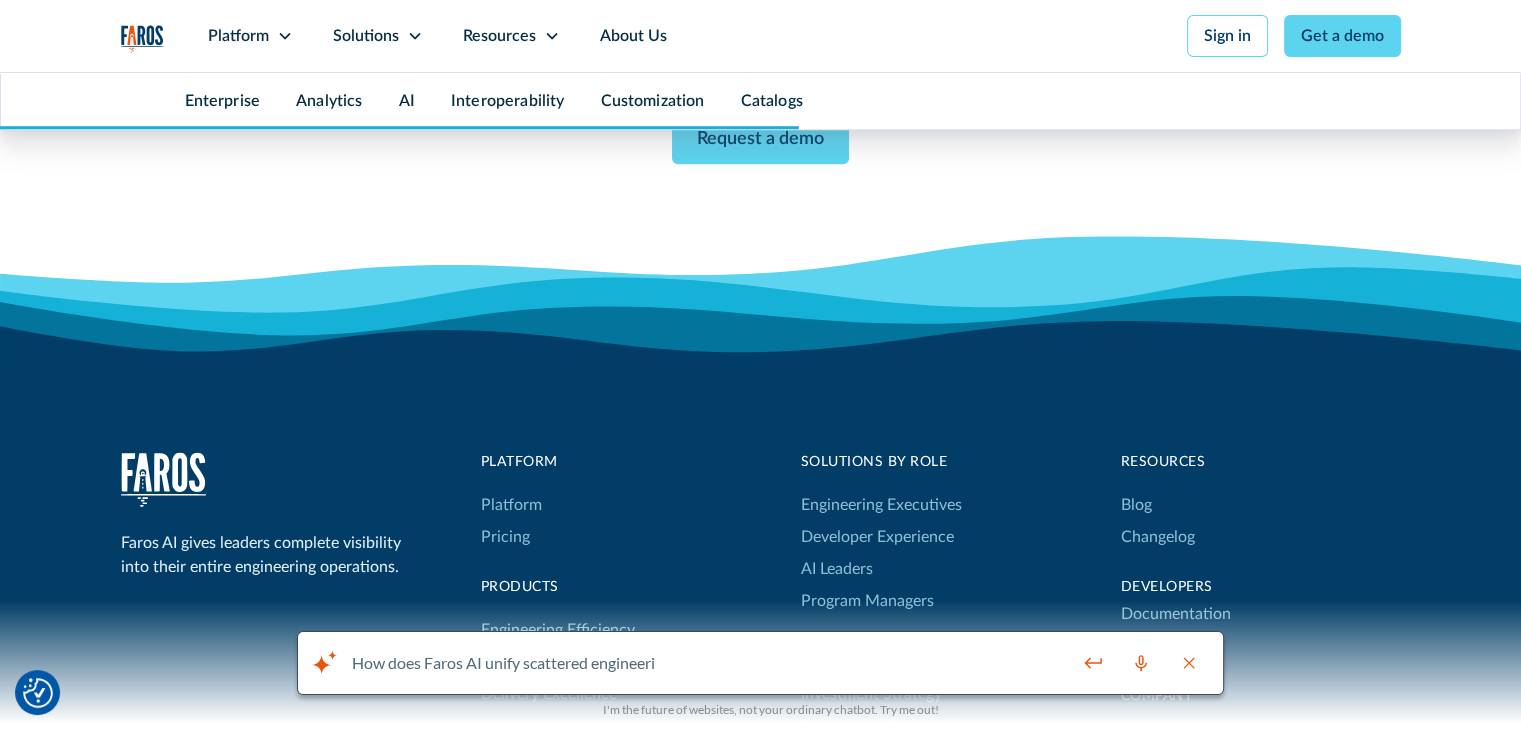 scroll, scrollTop: 9558, scrollLeft: 0, axis: vertical 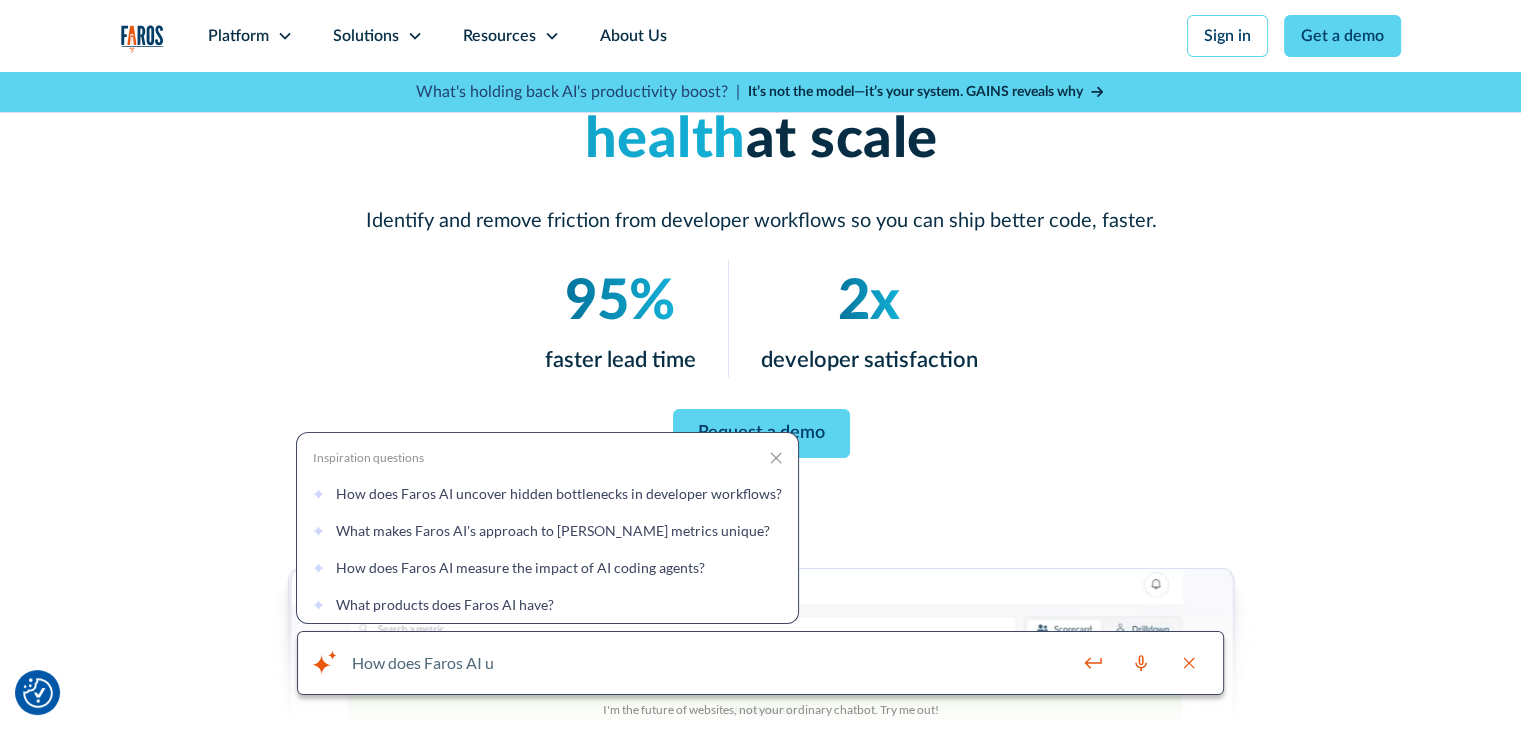 click on "ENGINEERING EFFICIENCY Improve  velocity, quality, and team health  at scale Identify and remove friction from developer workflows so you can ship better code, faster. 95% faster lead time 2x developer satisfaction Request a demo Schedule a walkthrough" at bounding box center [761, 655] 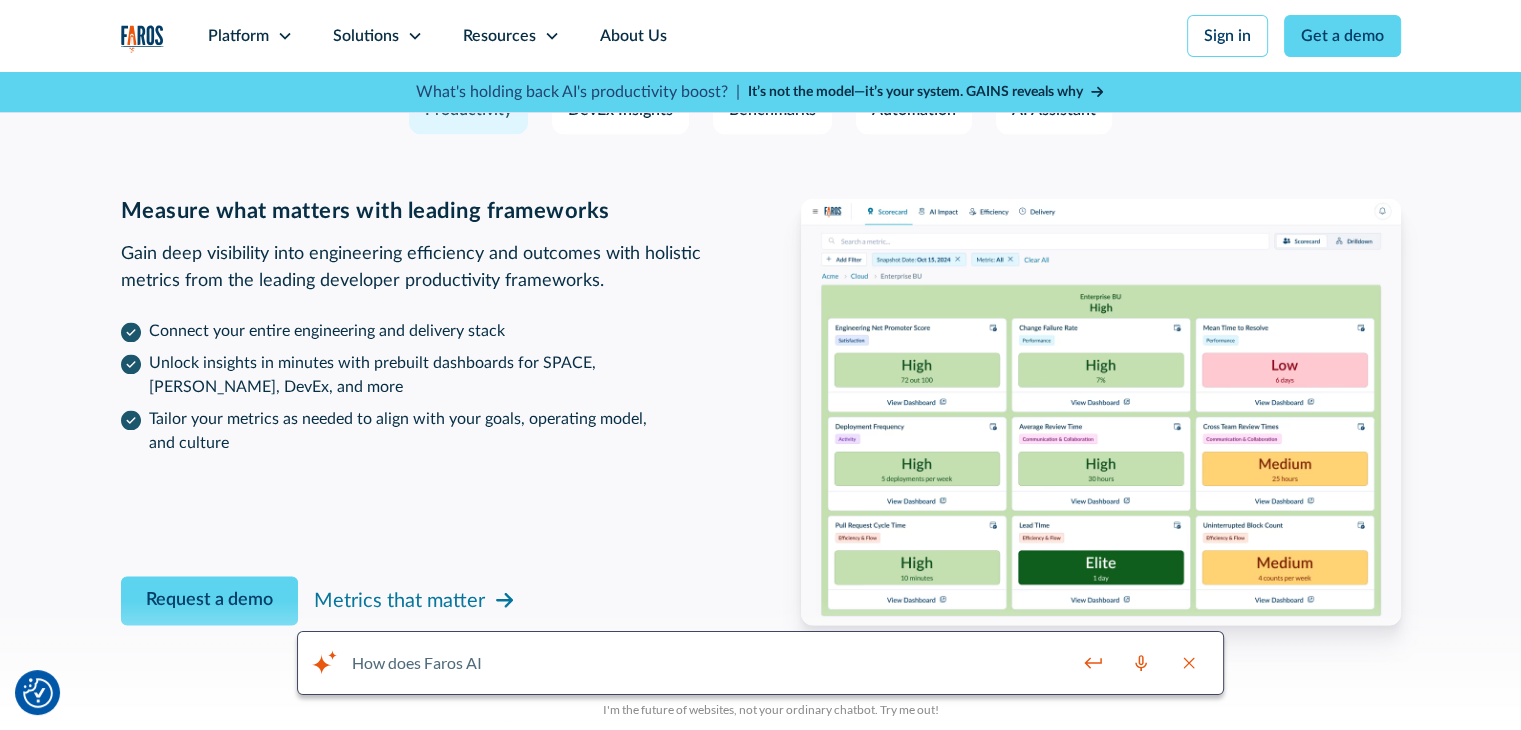 scroll, scrollTop: 3000, scrollLeft: 0, axis: vertical 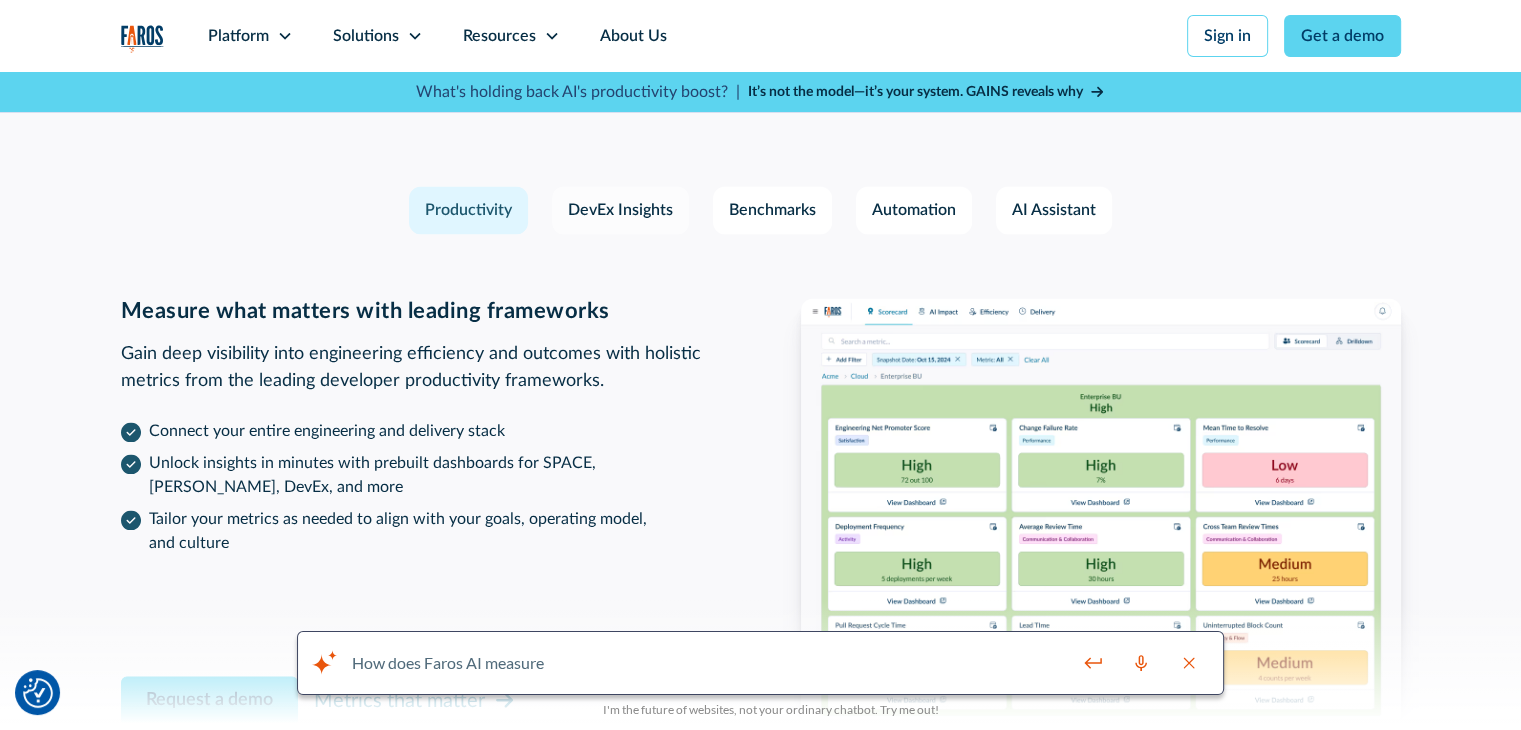 click on "DevEx Insights" at bounding box center [620, 210] 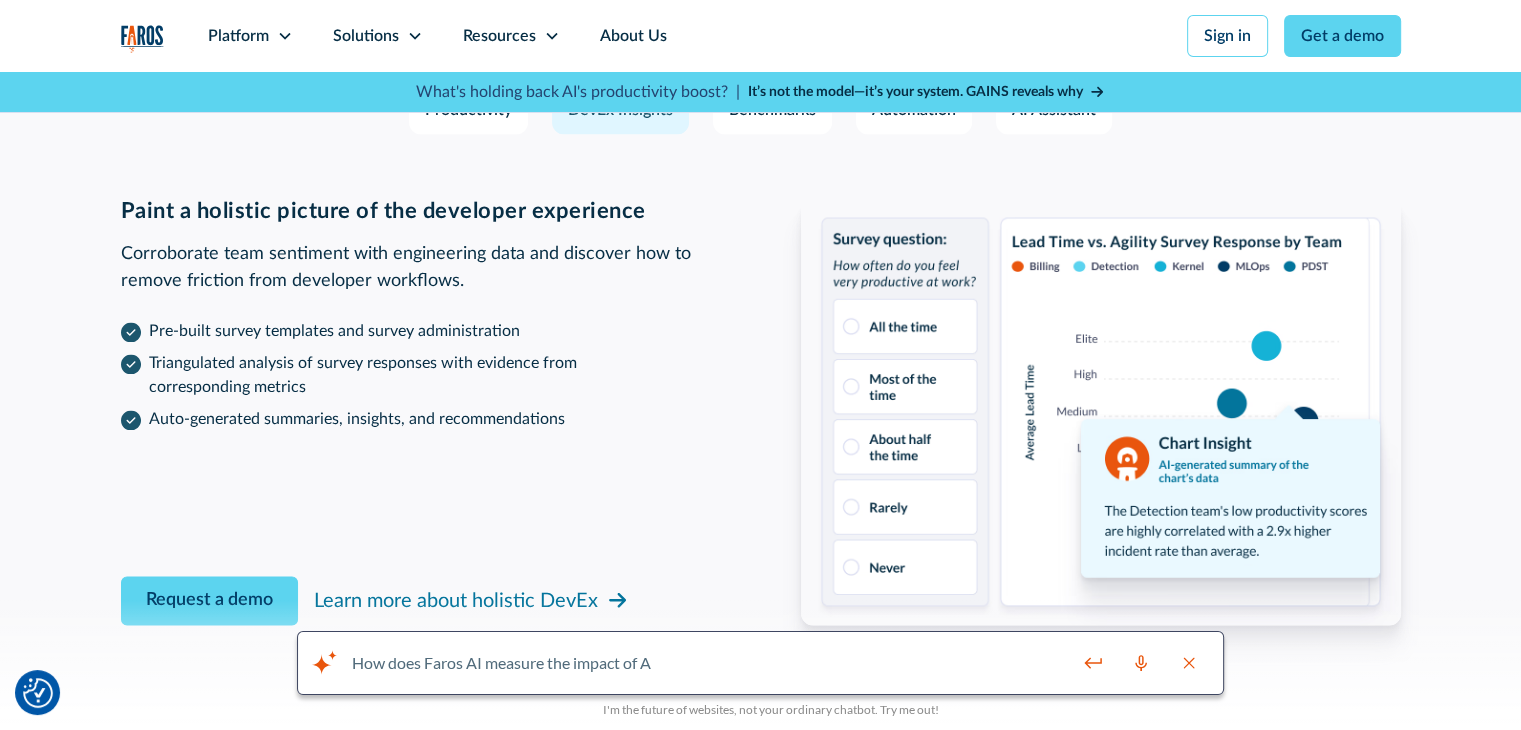 scroll, scrollTop: 3000, scrollLeft: 0, axis: vertical 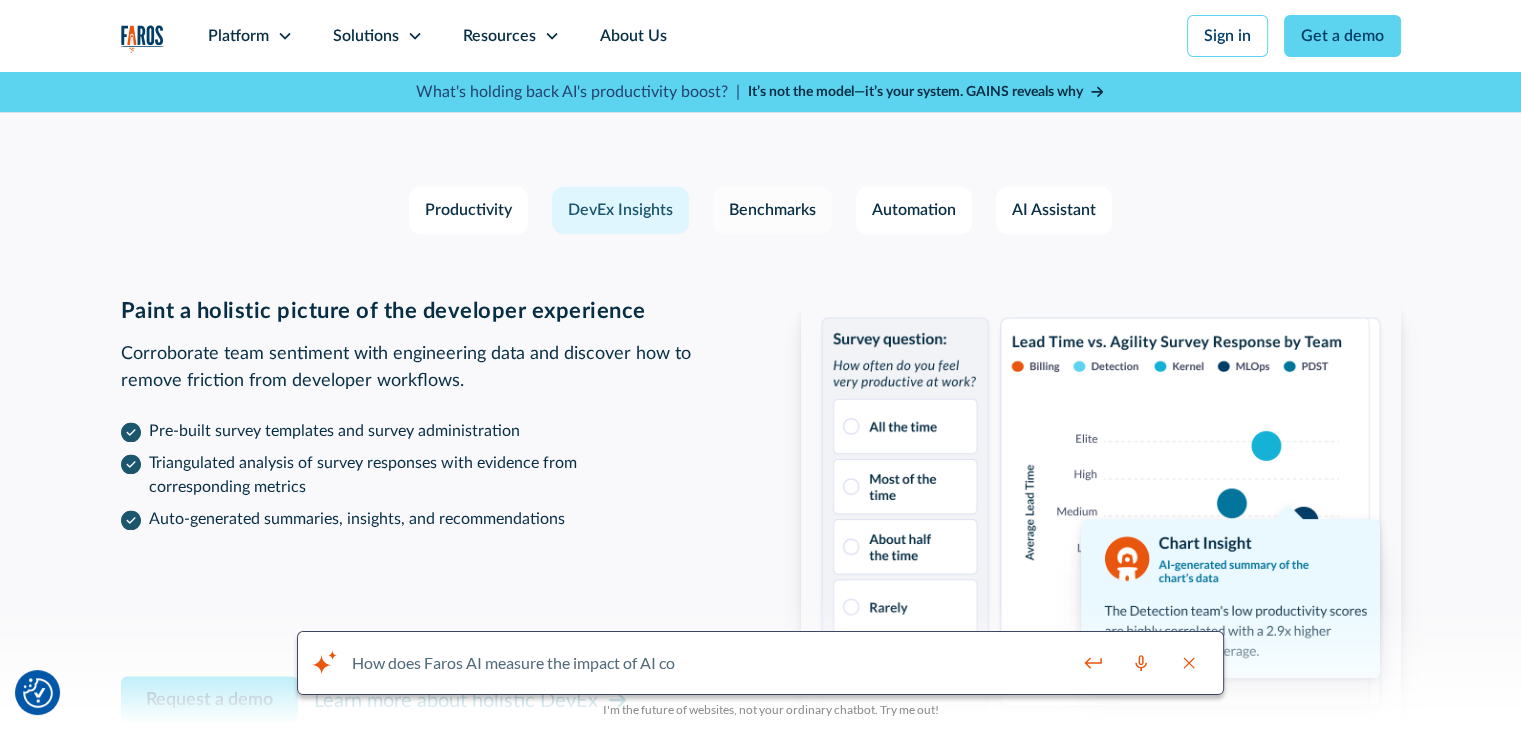 drag, startPoint x: 733, startPoint y: 201, endPoint x: 767, endPoint y: 207, distance: 34.525352 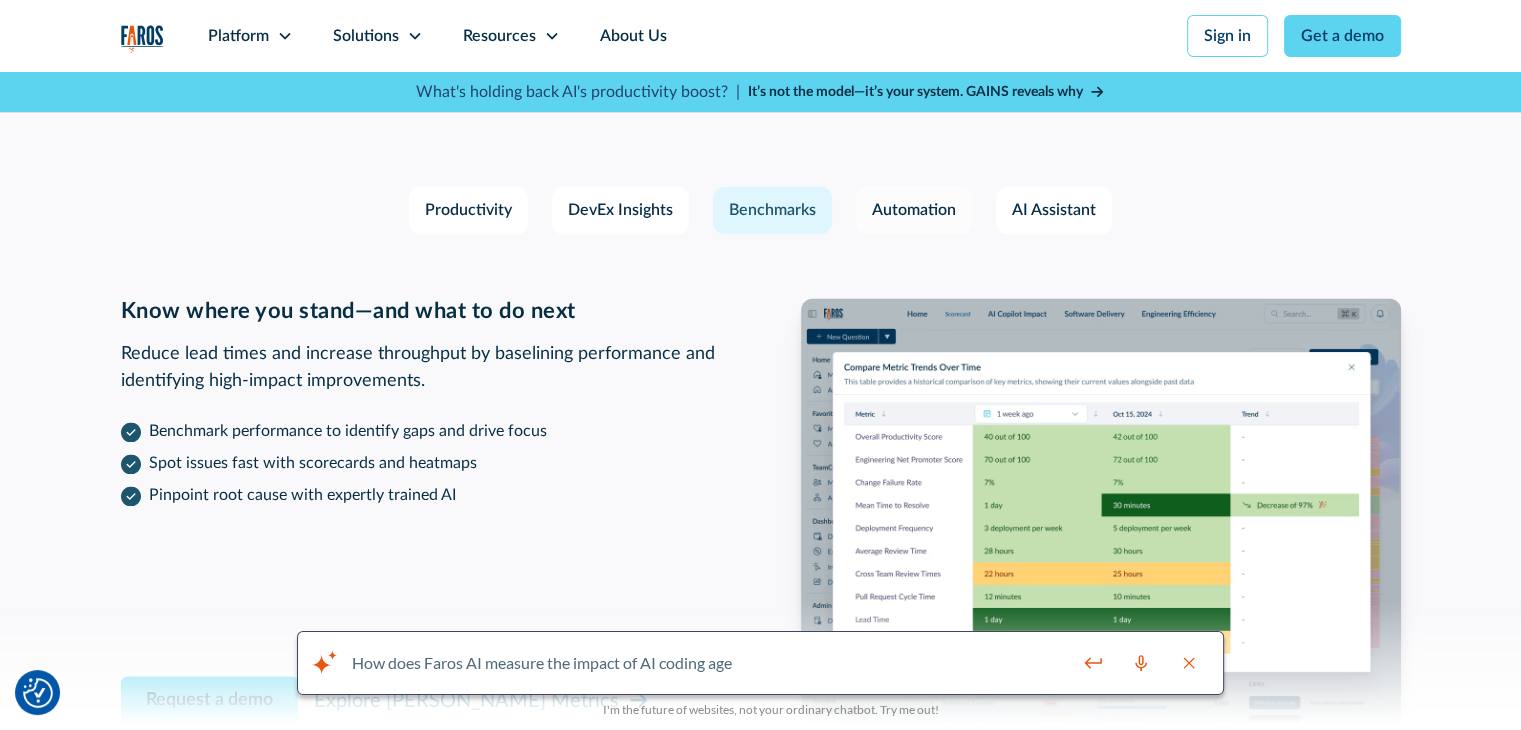 click on "Automation" at bounding box center [914, 210] 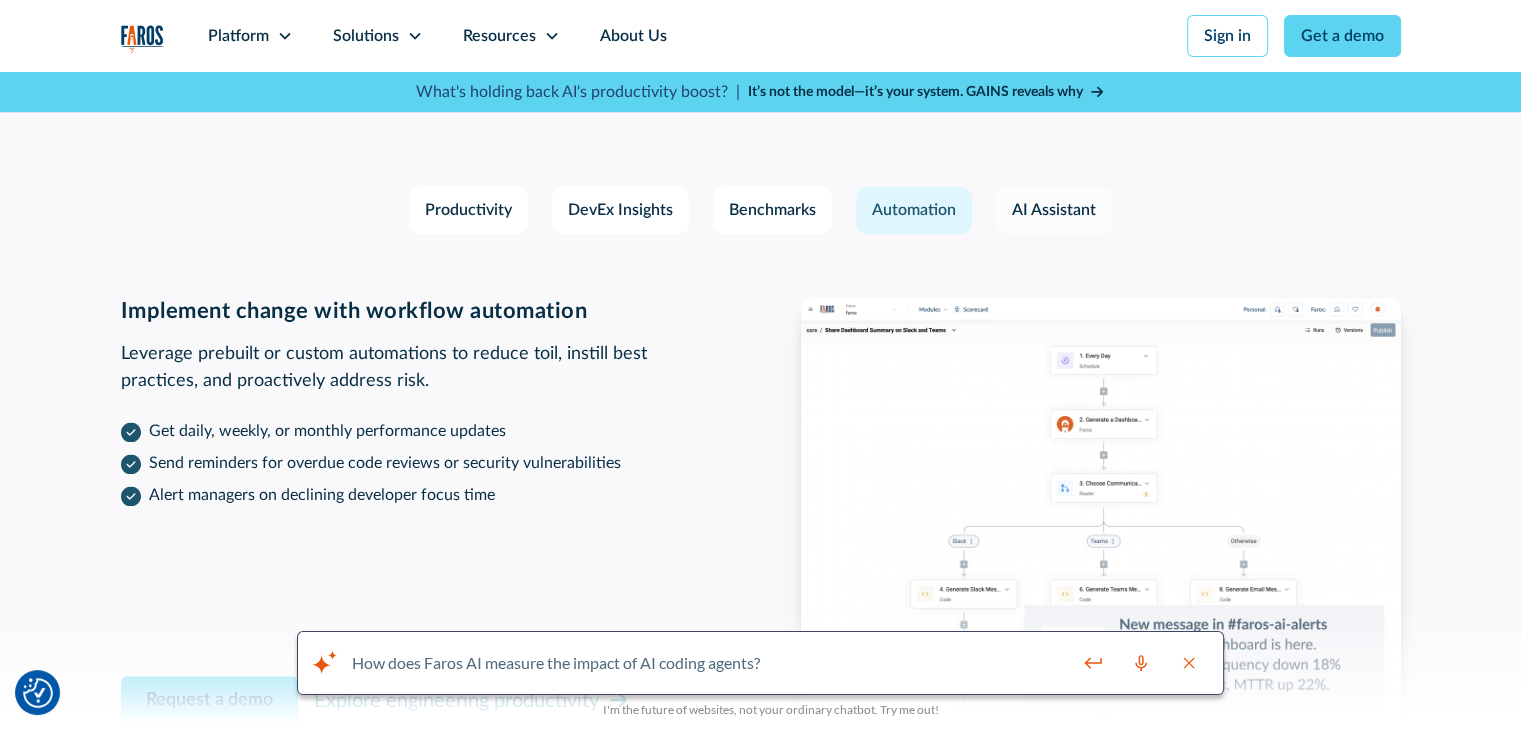 click on "AI Assistant" at bounding box center (1054, 210) 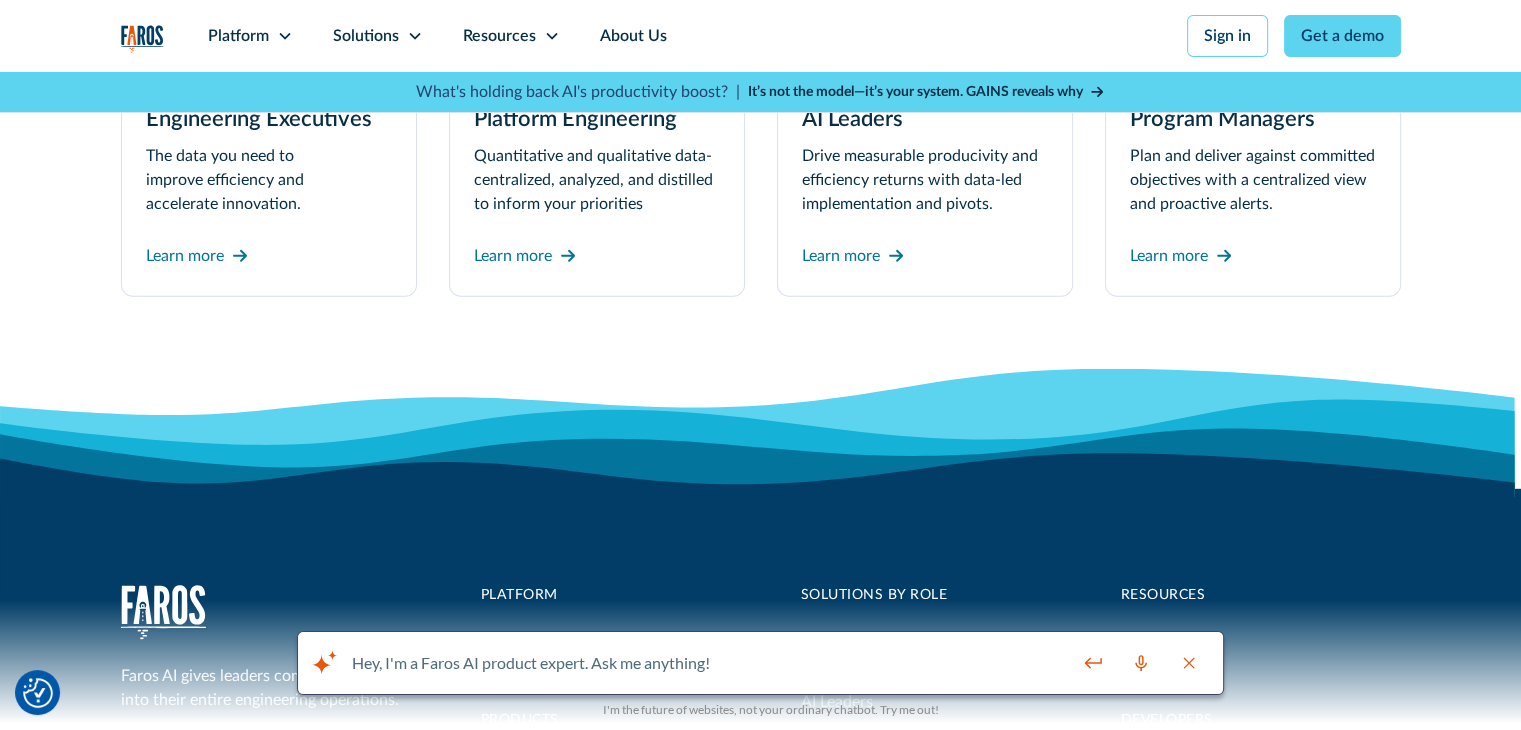 scroll, scrollTop: 5700, scrollLeft: 0, axis: vertical 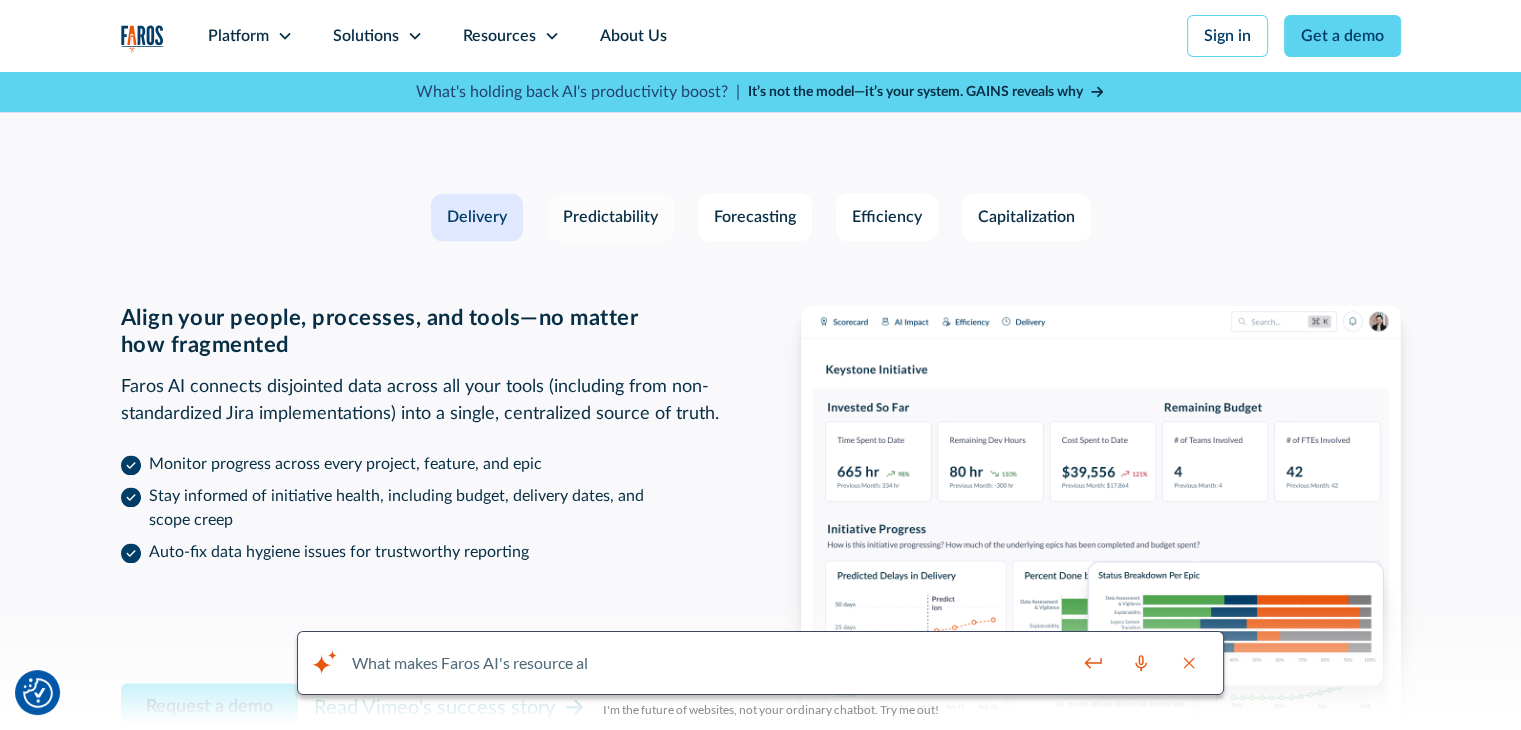 click on "Predictability" at bounding box center [610, 217] 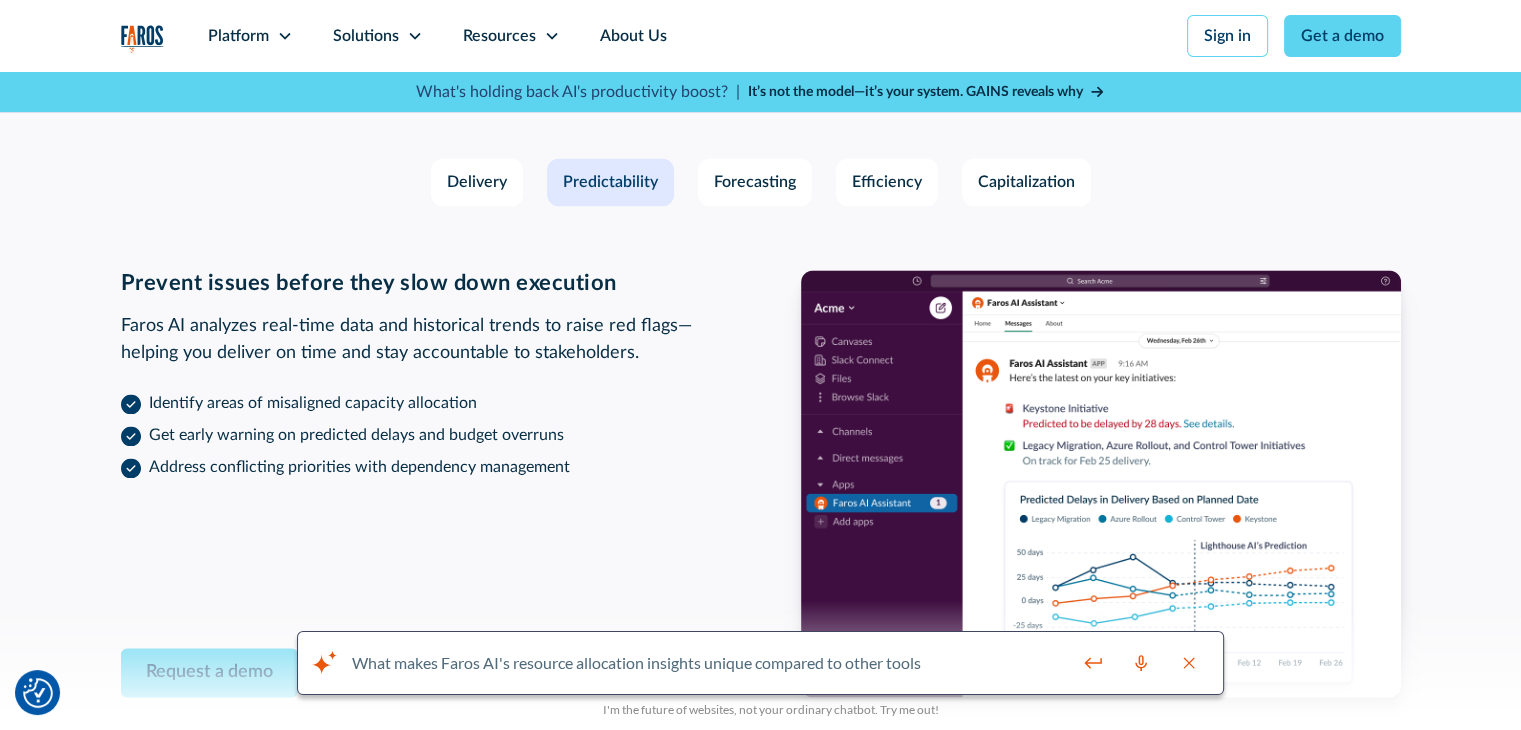 scroll, scrollTop: 3000, scrollLeft: 0, axis: vertical 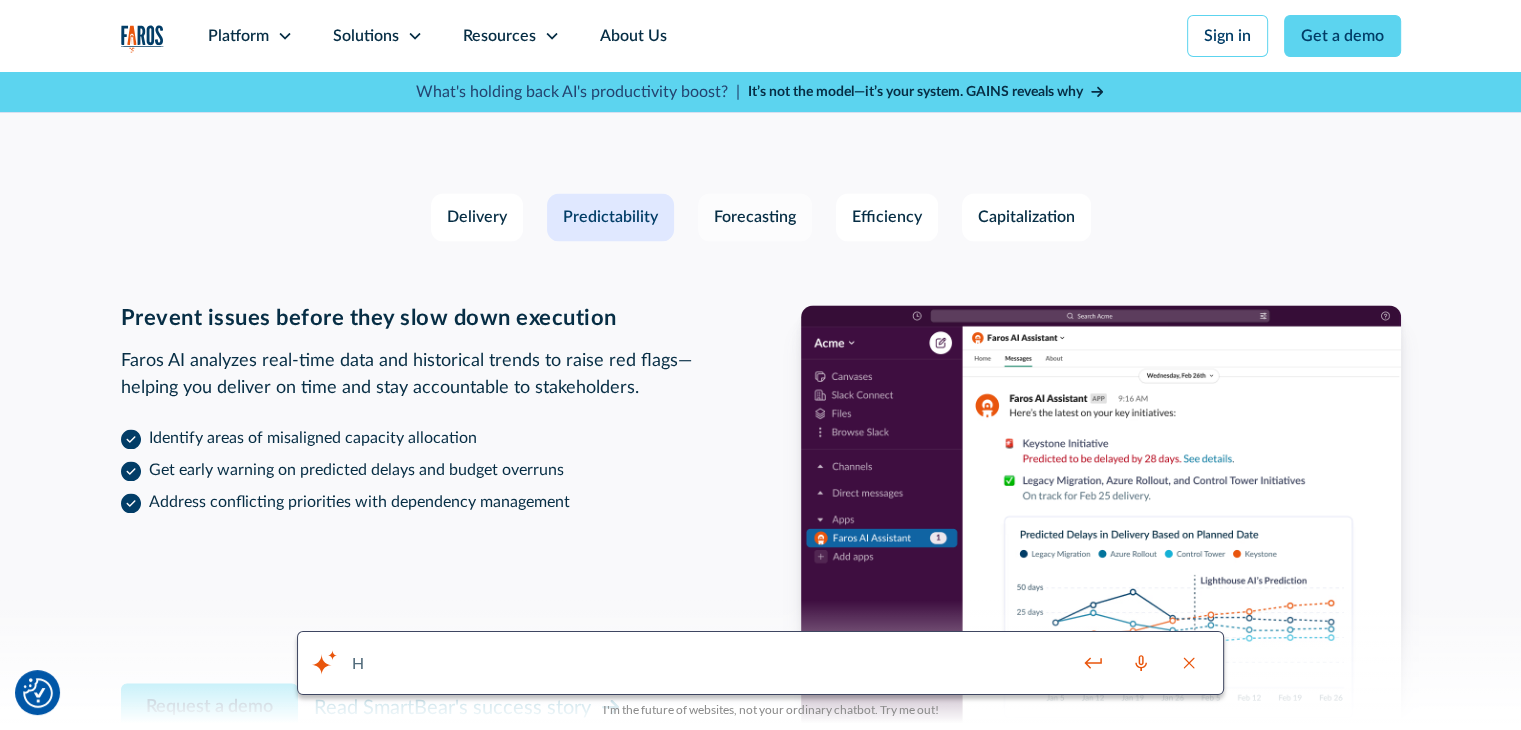 click on "Forecasting" at bounding box center [755, 217] 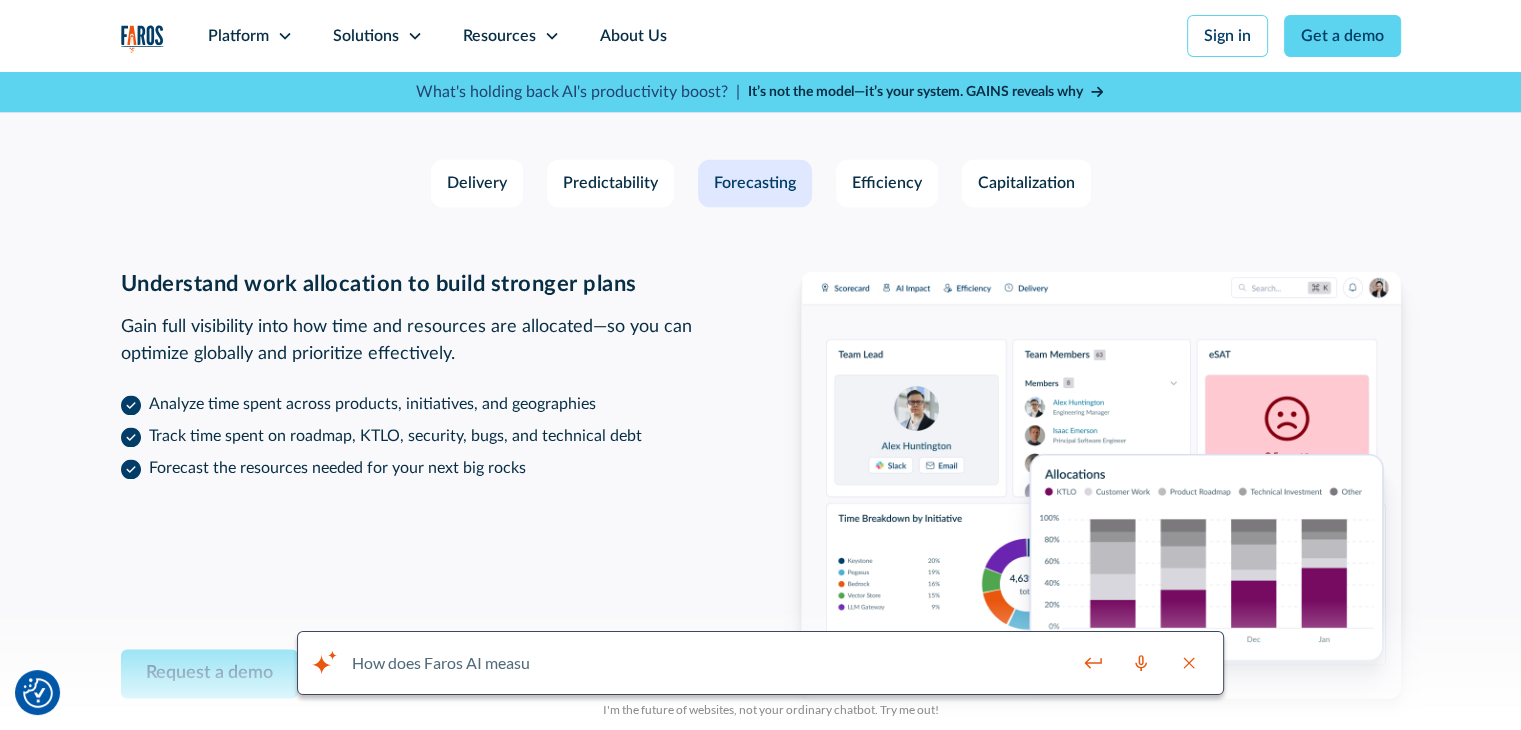 scroll, scrollTop: 3000, scrollLeft: 0, axis: vertical 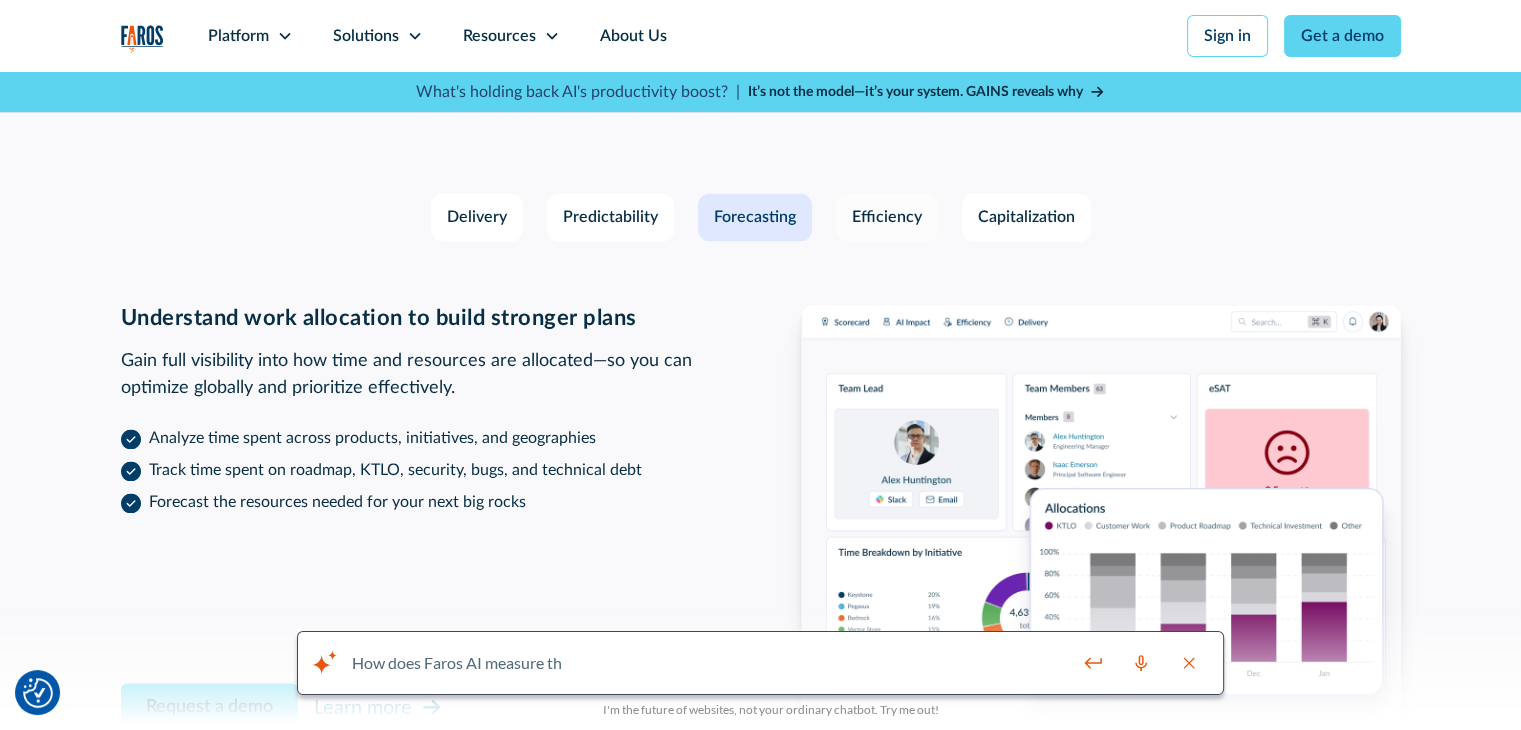 click on "Efficiency" at bounding box center [887, 217] 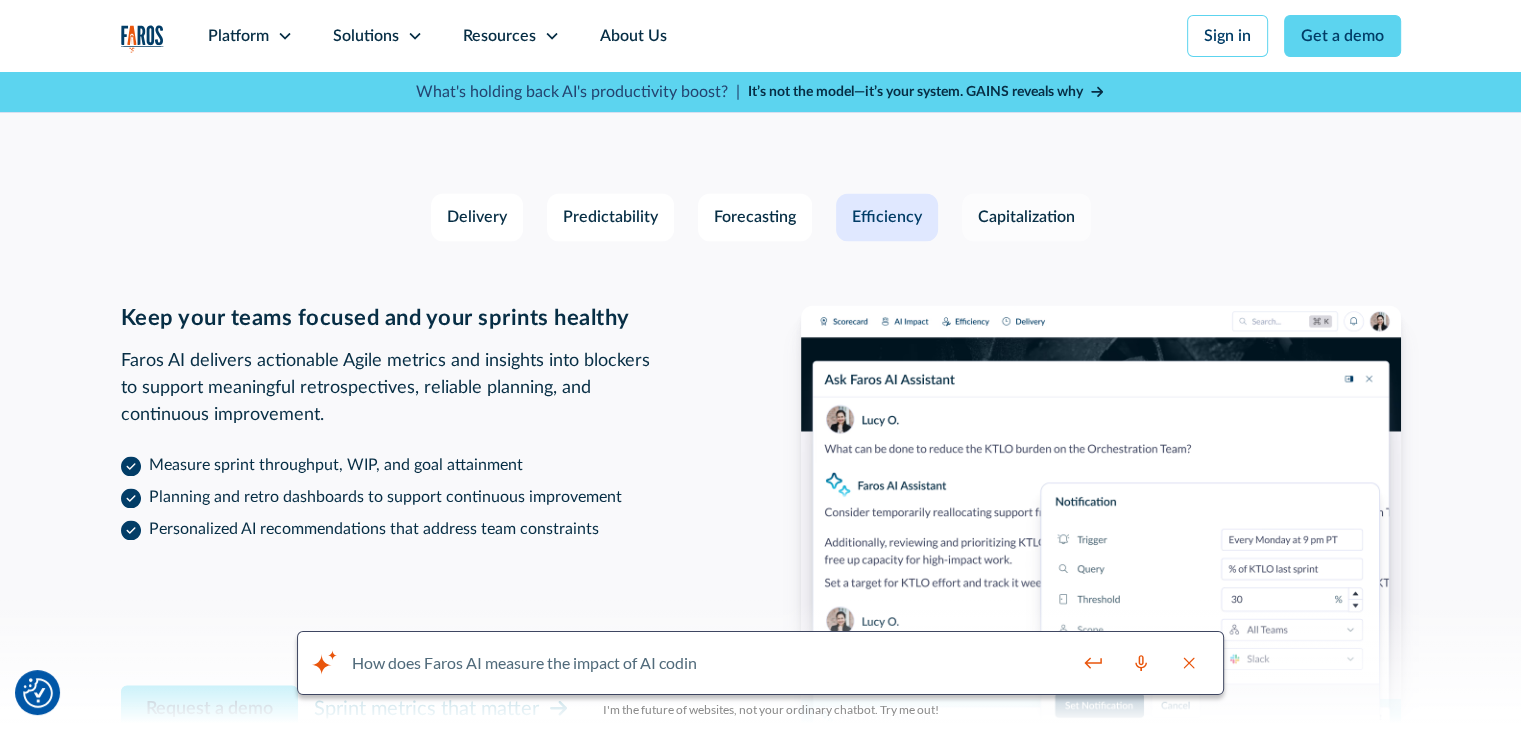 click on "Capitalization" at bounding box center (1026, 217) 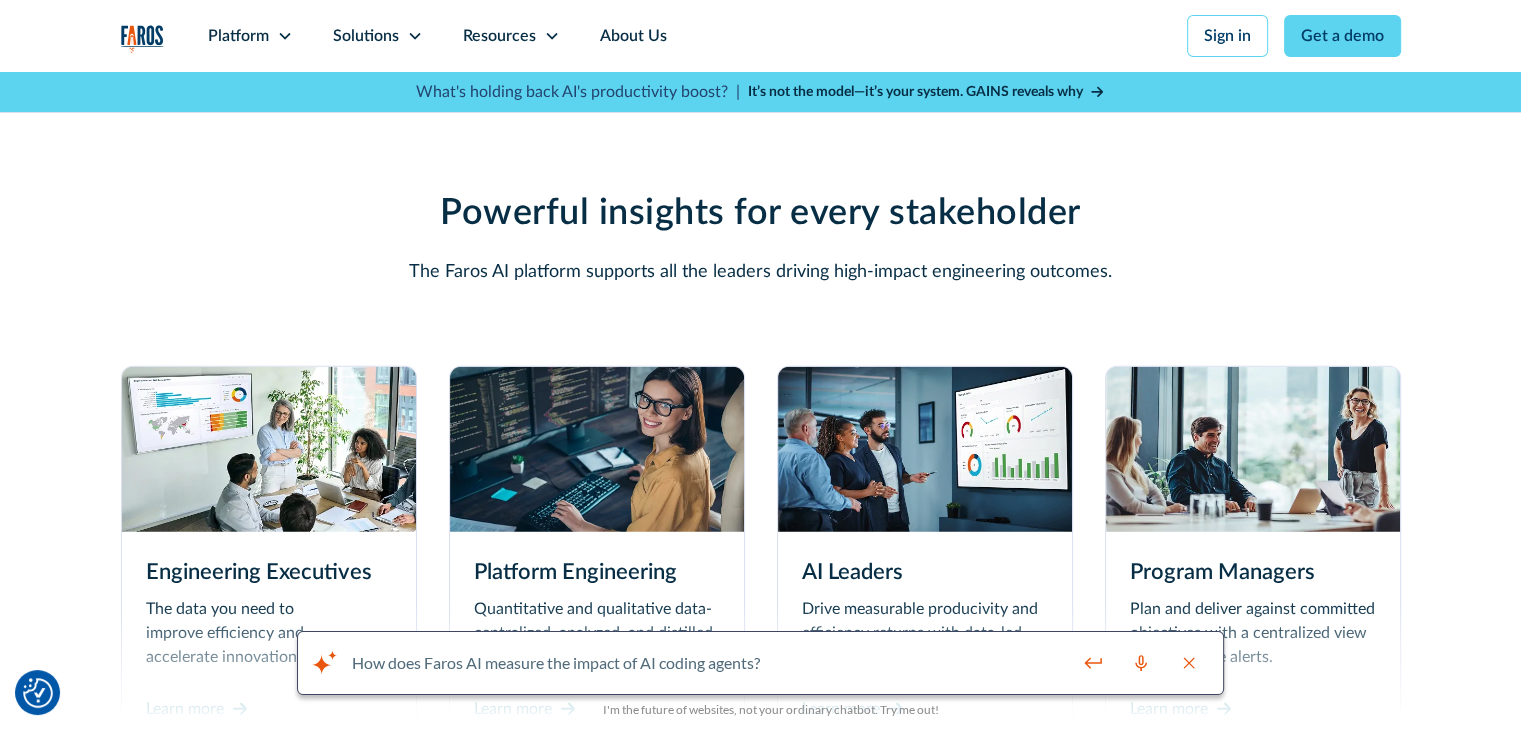 scroll, scrollTop: 5200, scrollLeft: 0, axis: vertical 